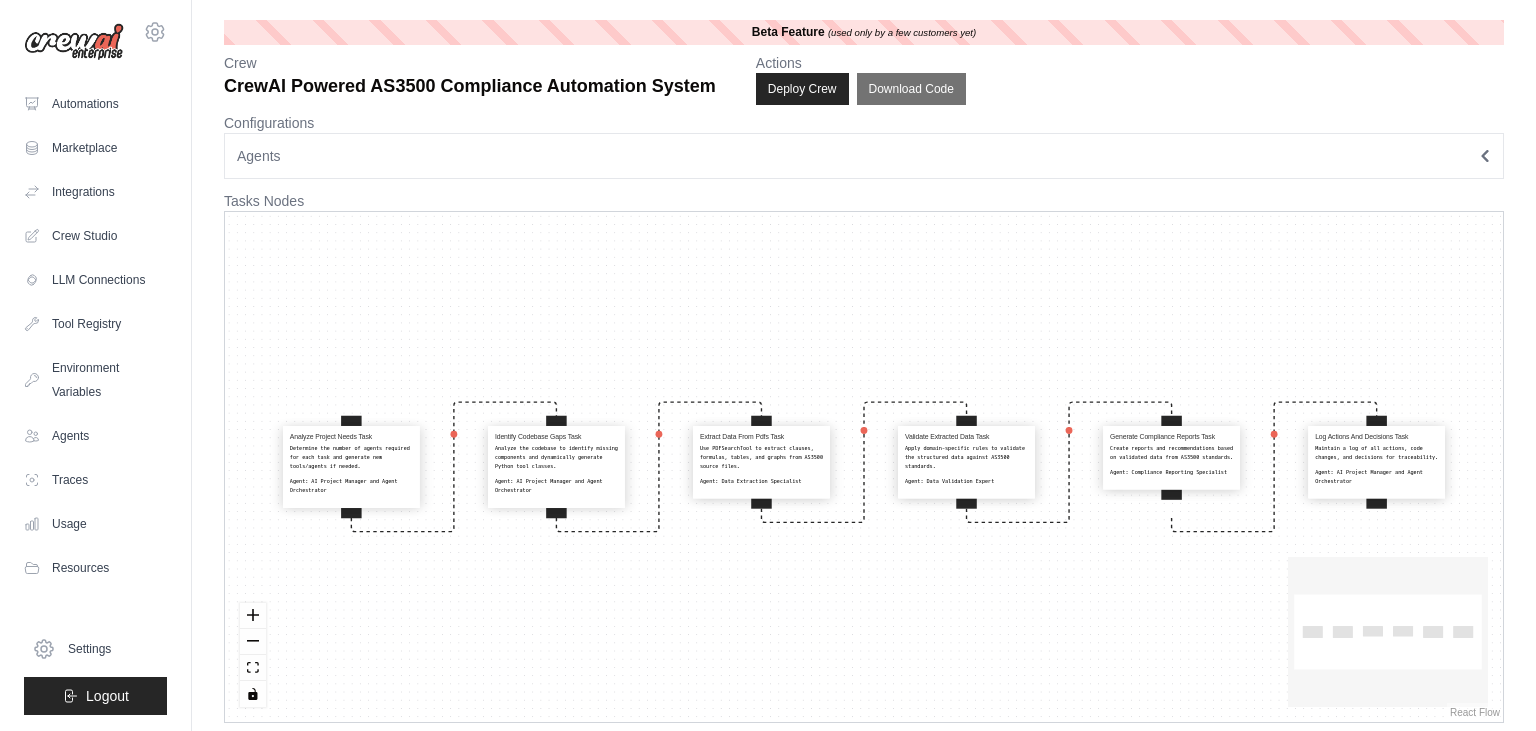 scroll, scrollTop: 0, scrollLeft: 0, axis: both 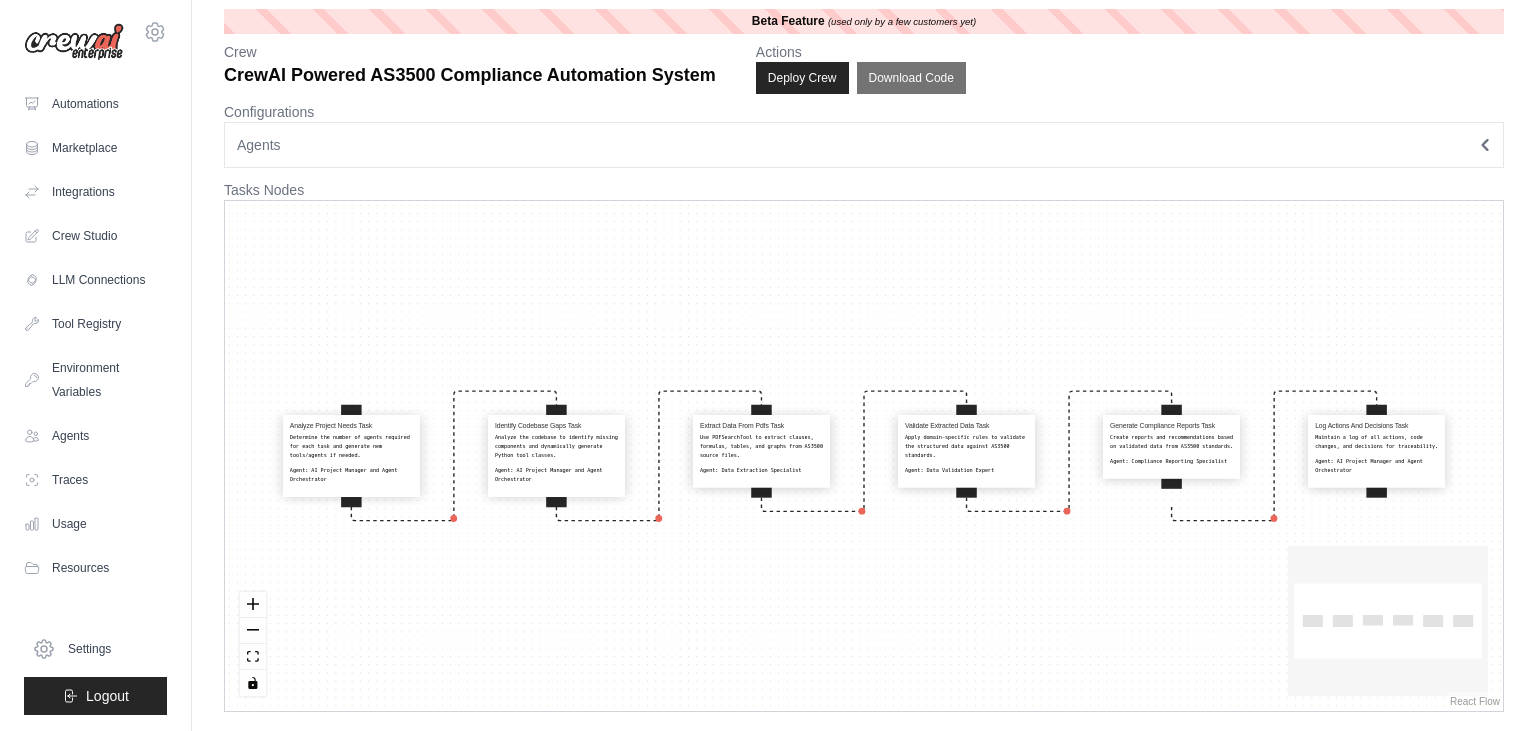 click on "Agents" at bounding box center (864, 145) 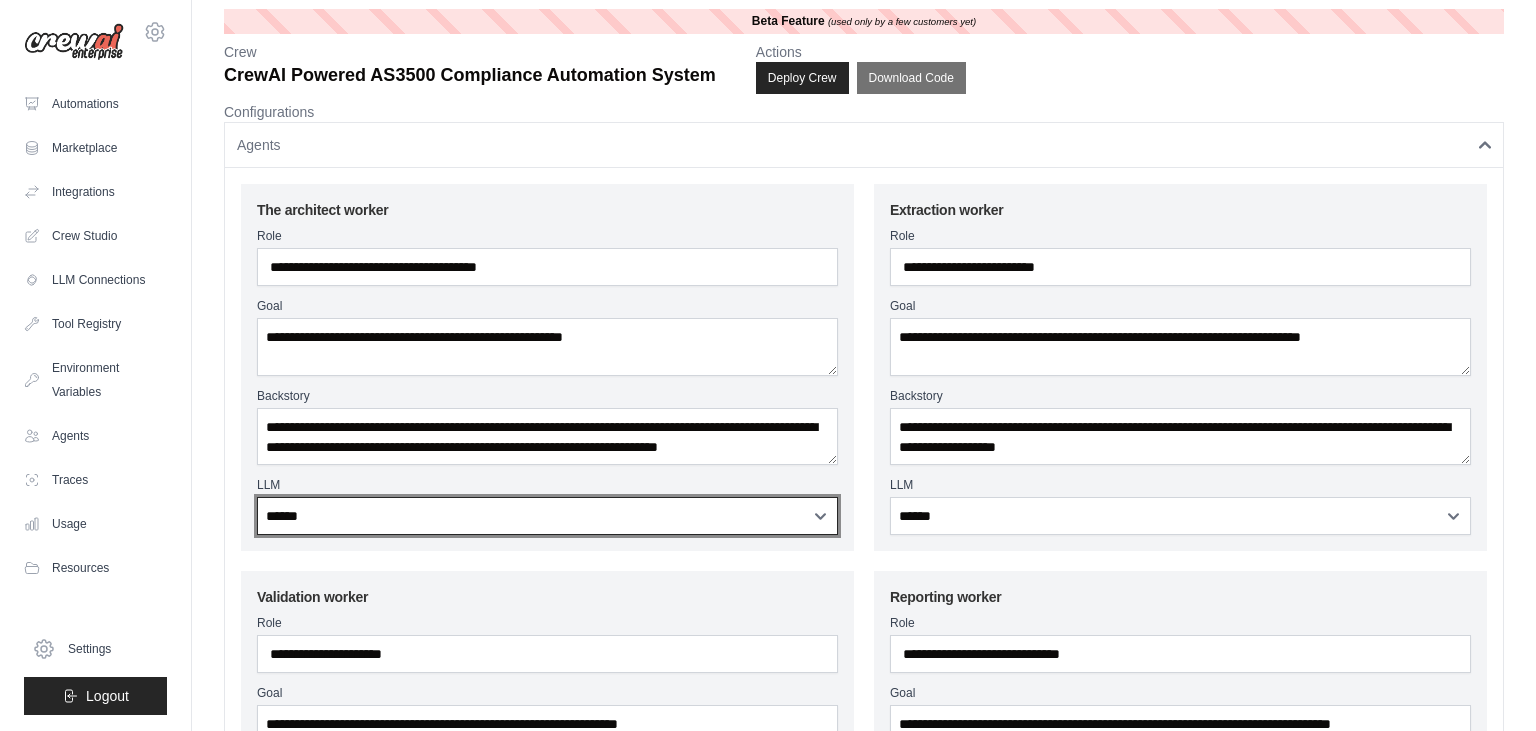 click on "**********" at bounding box center [547, 516] 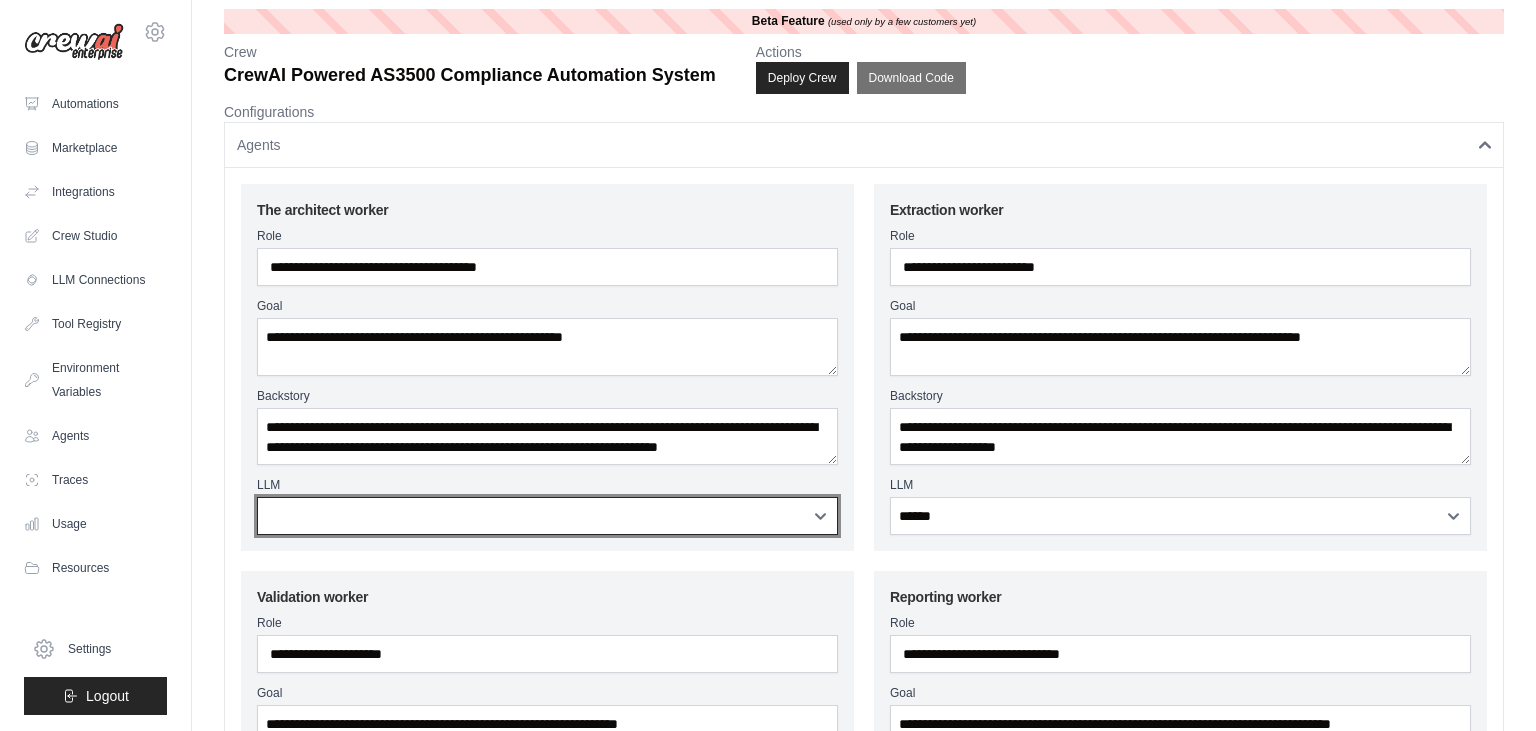 click at bounding box center (0, 0) 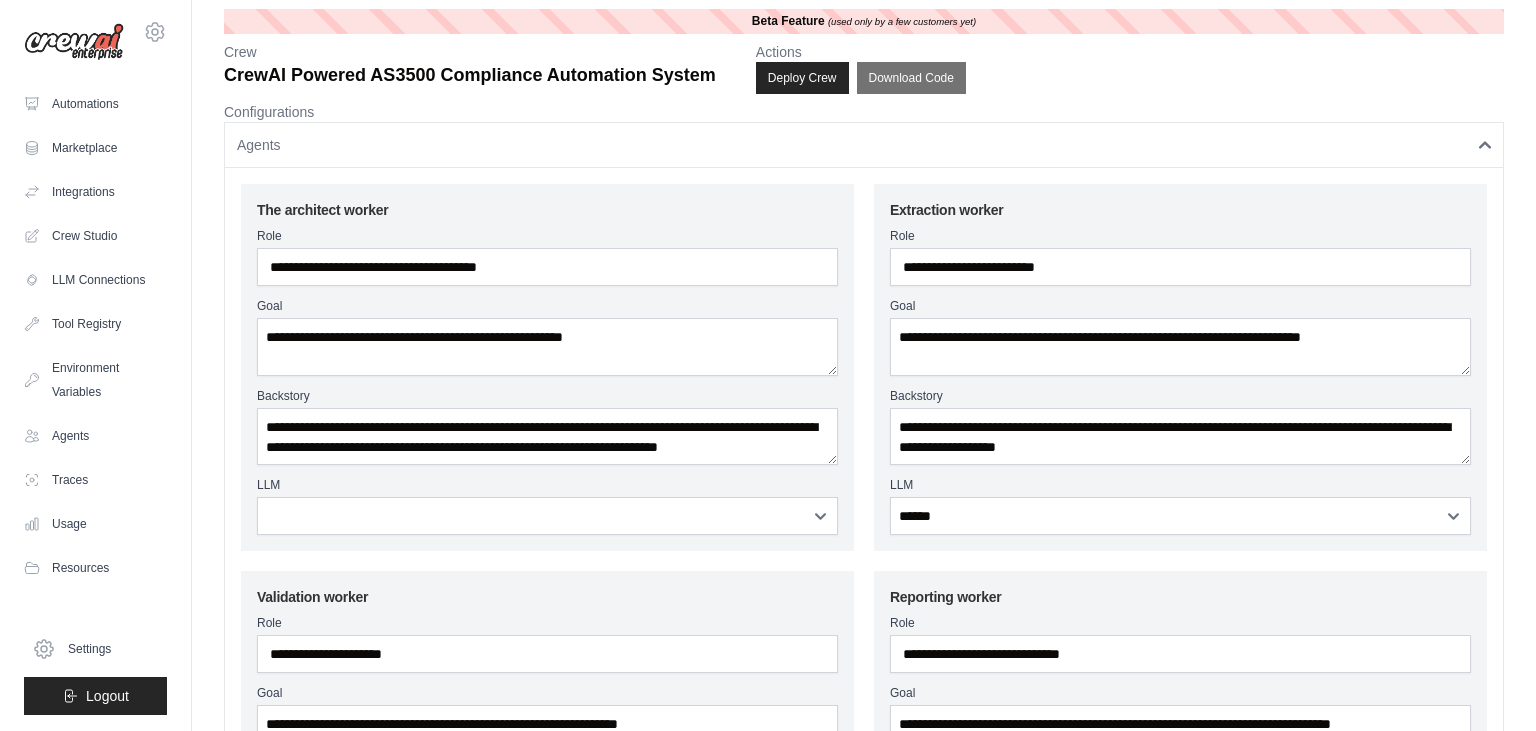 click on "**********" at bounding box center [547, 367] 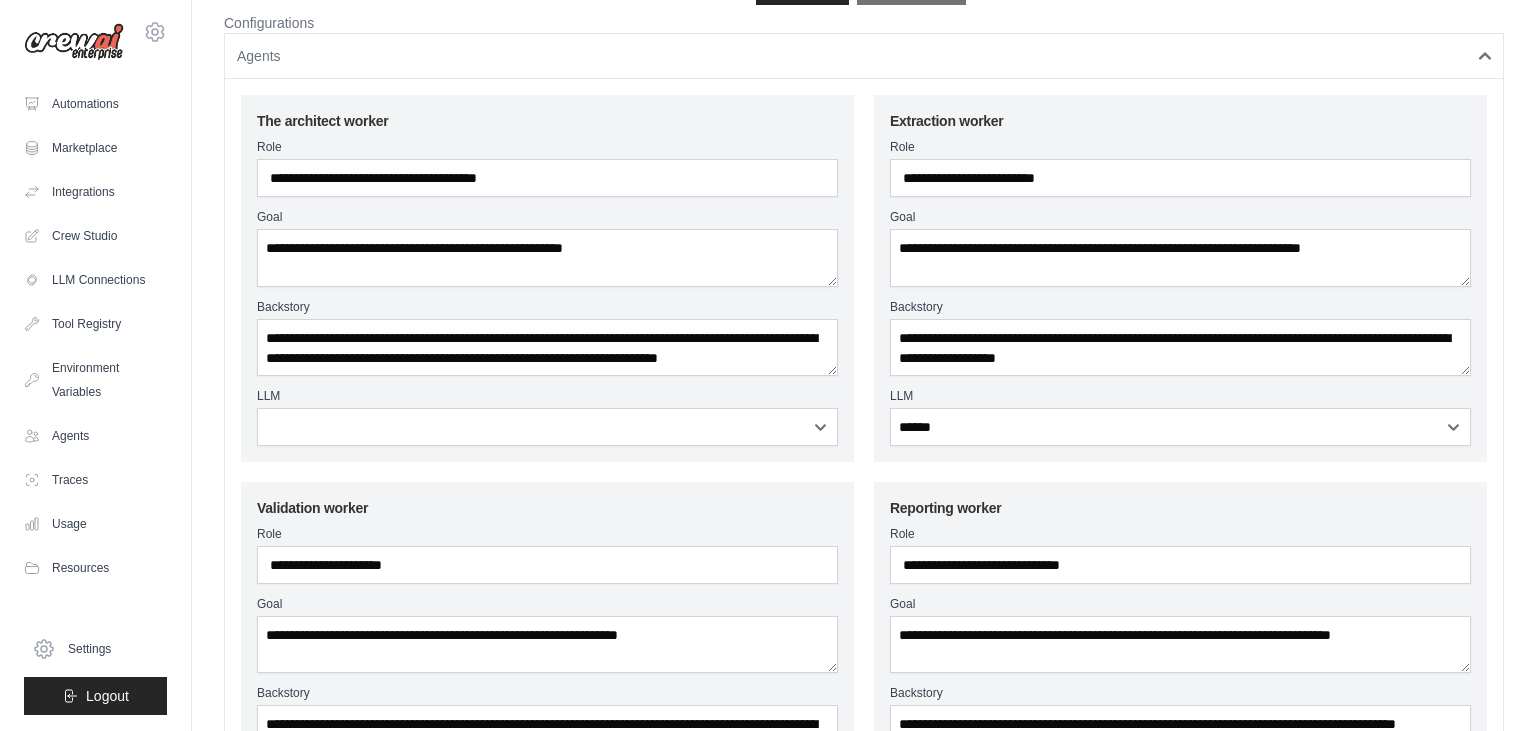 scroll, scrollTop: 0, scrollLeft: 0, axis: both 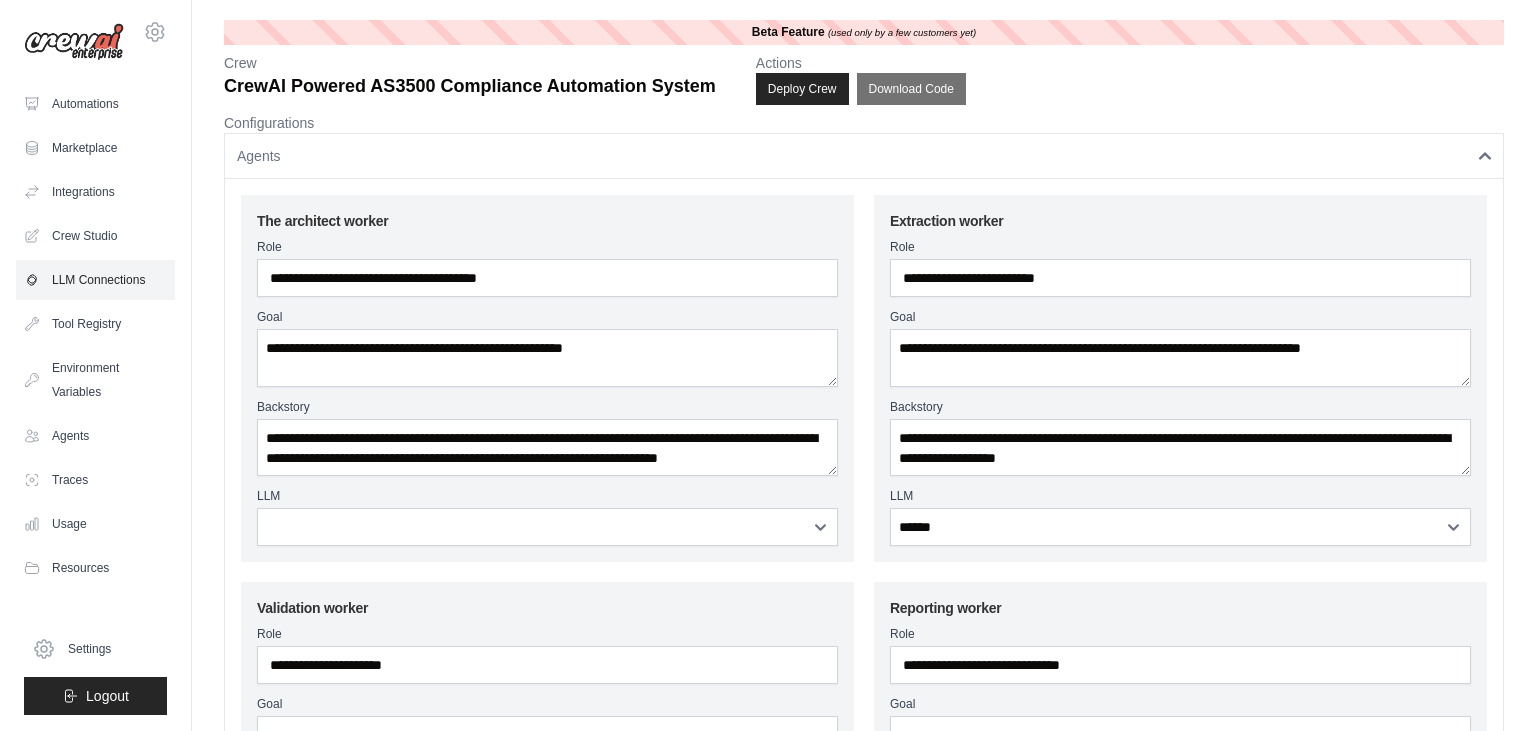 click on "LLM Connections" at bounding box center [95, 280] 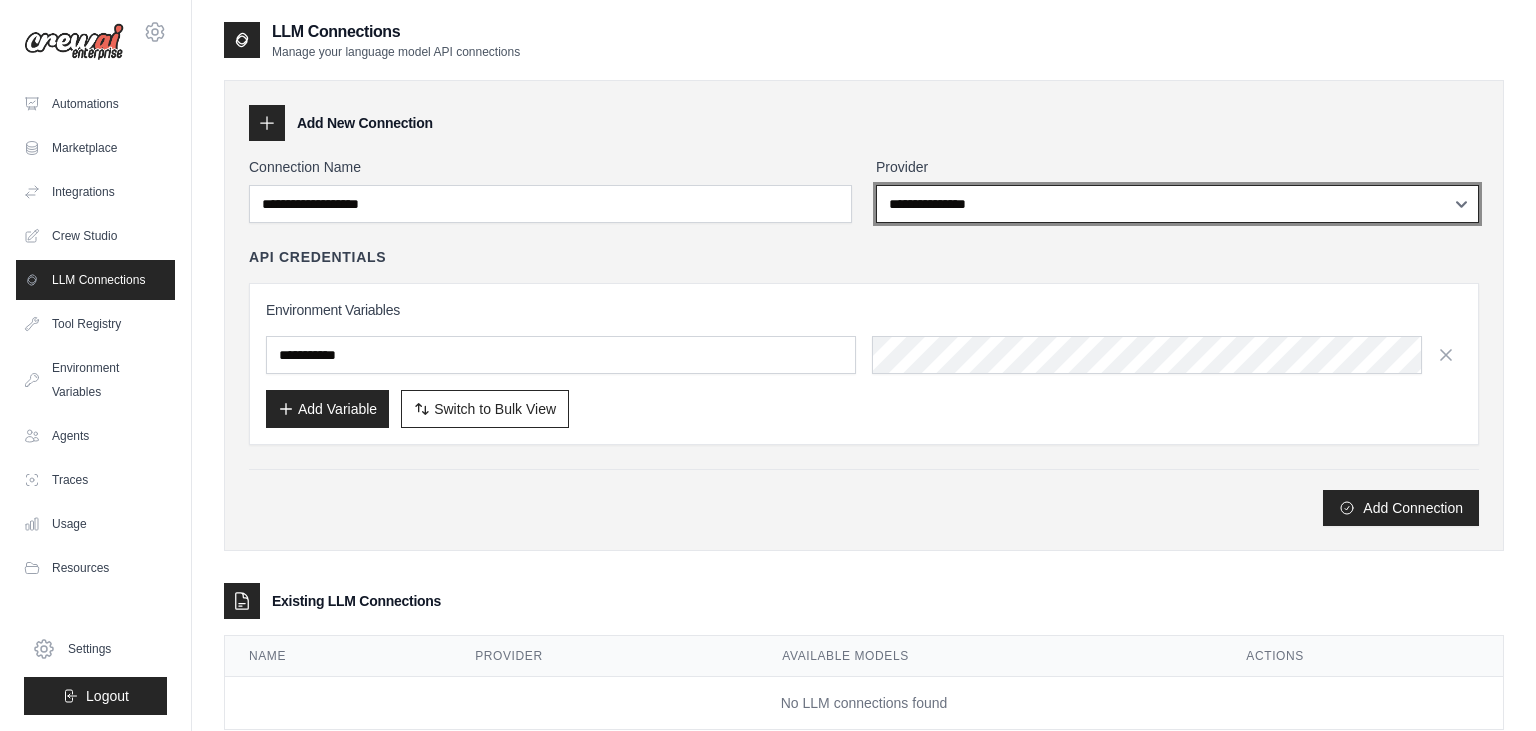 click on "**********" at bounding box center [1177, 204] 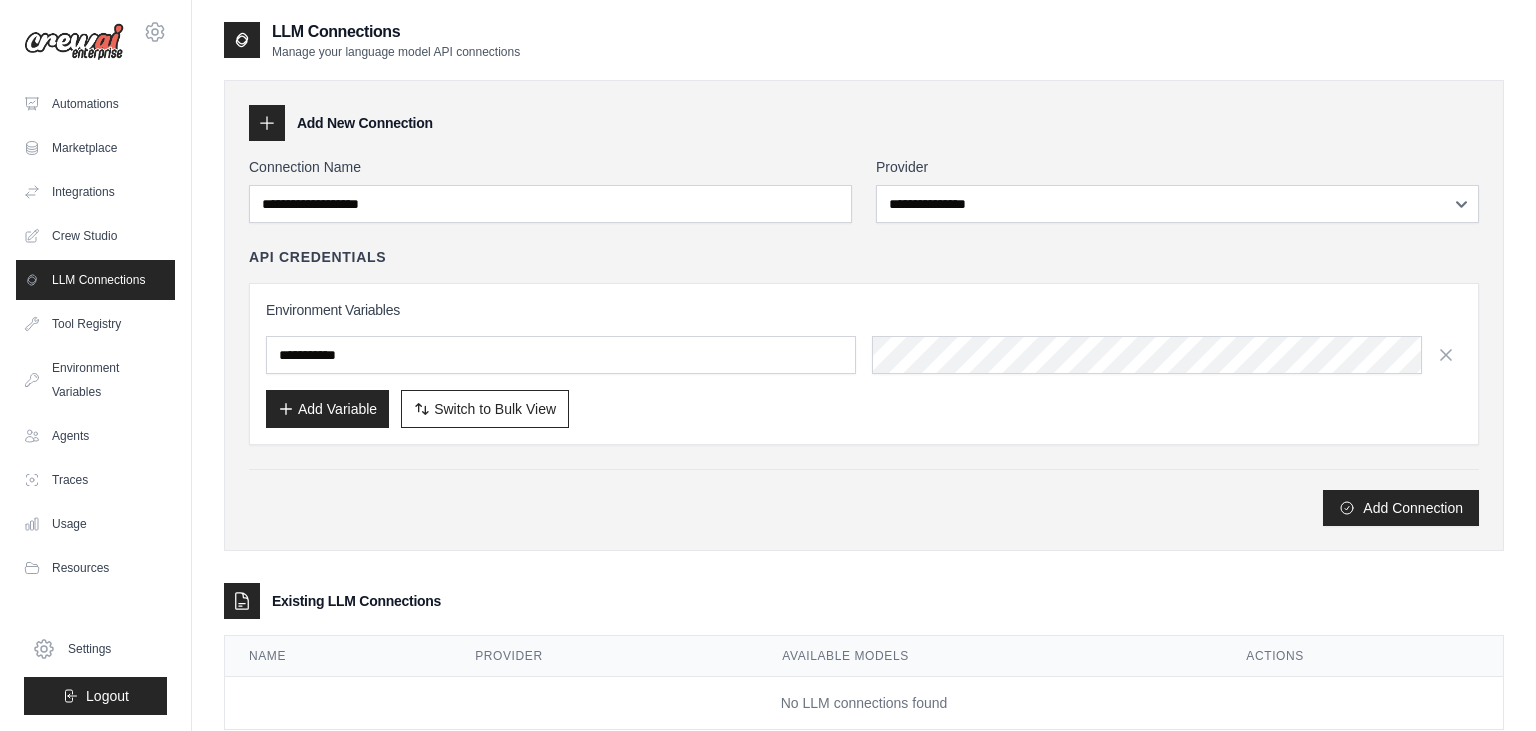 click on "Integrations" at bounding box center (95, 192) 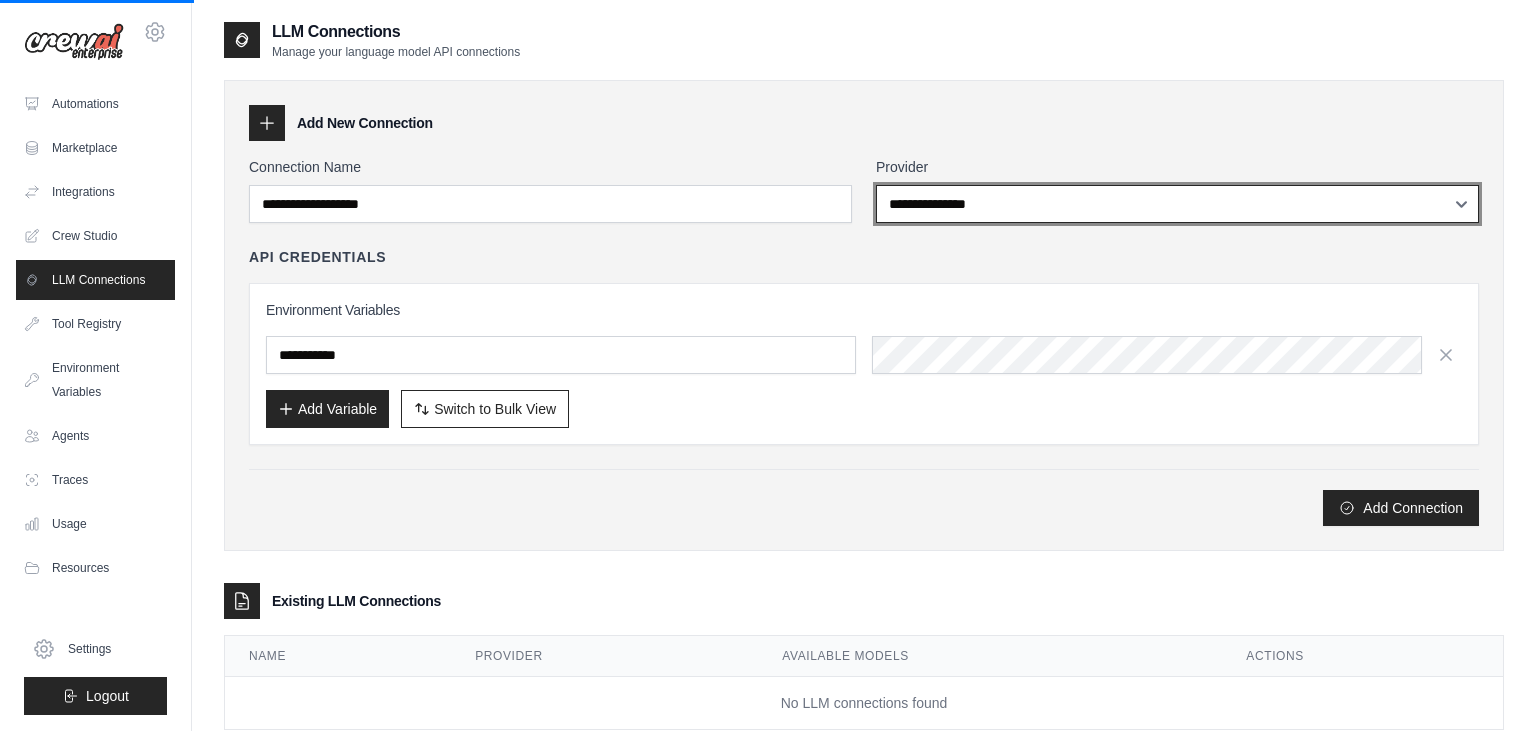 click on "**********" at bounding box center [1177, 204] 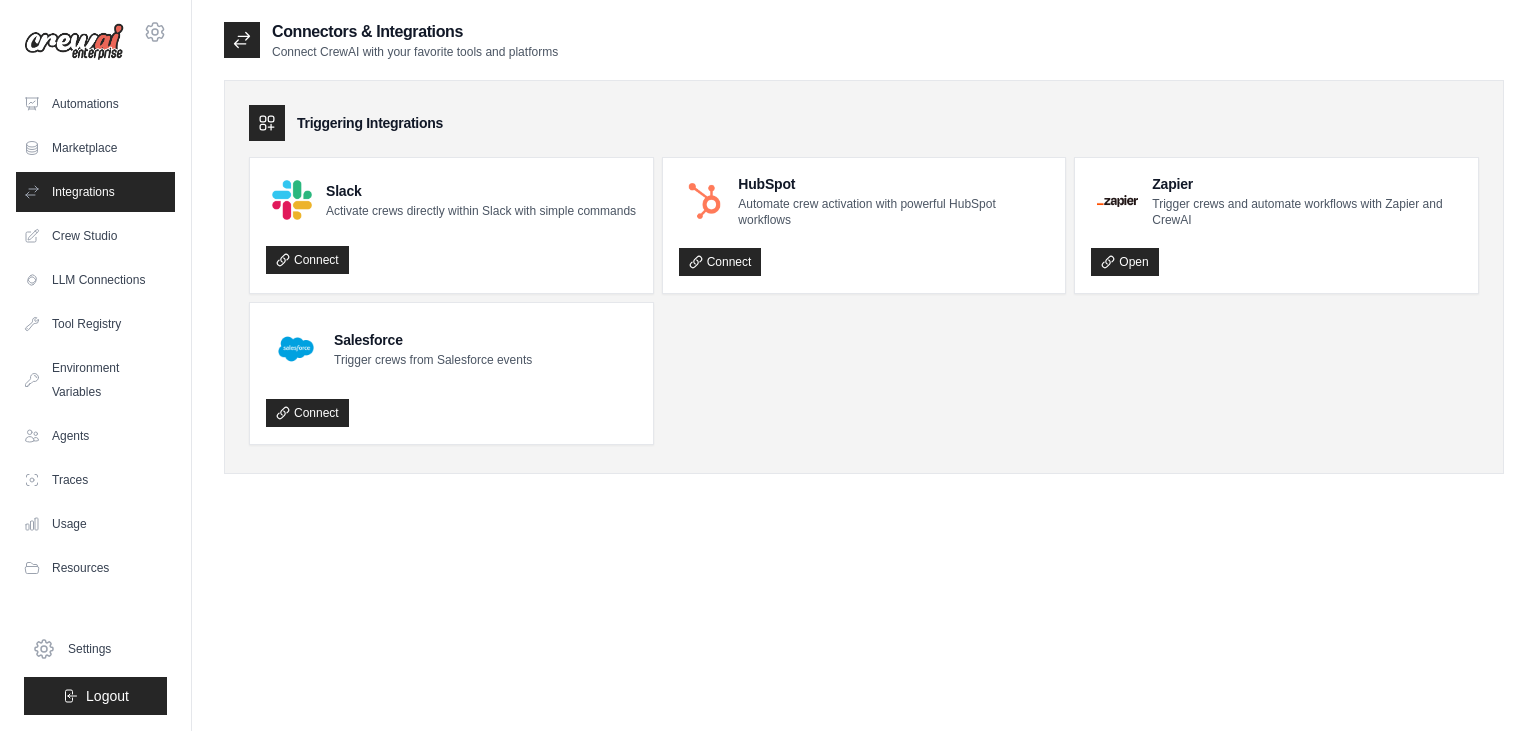 click on "Triggering Integrations" at bounding box center [864, 123] 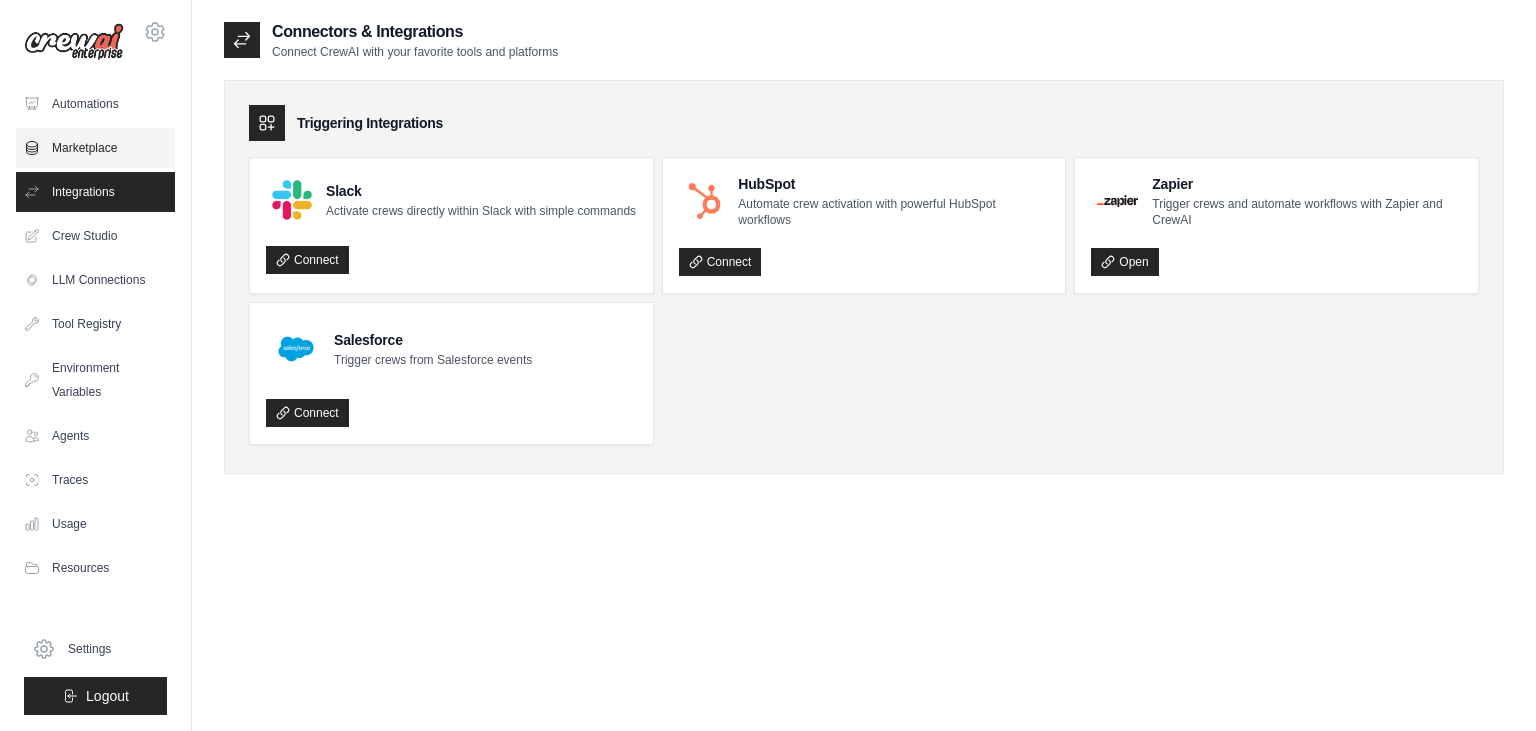 click on "Marketplace" at bounding box center (95, 148) 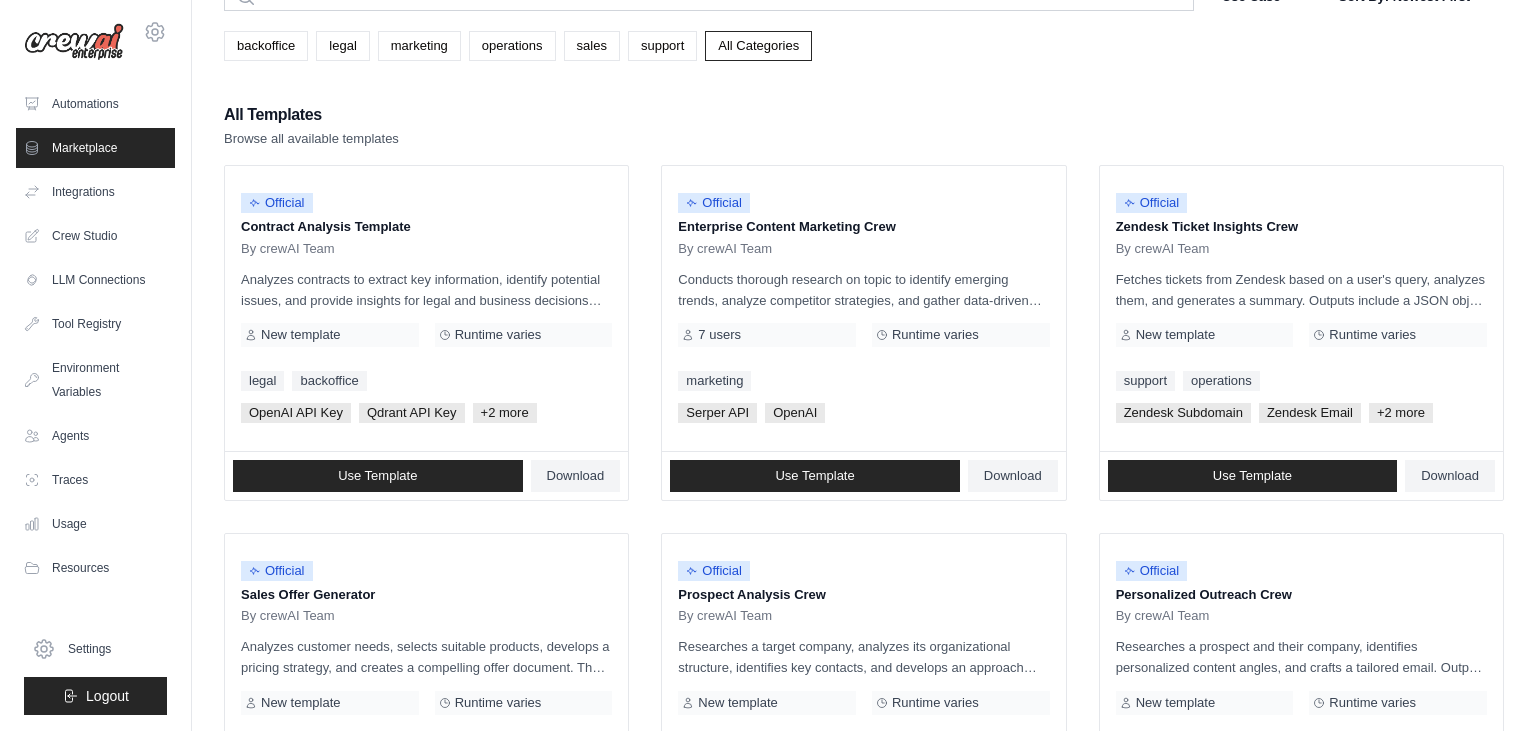 scroll, scrollTop: 0, scrollLeft: 0, axis: both 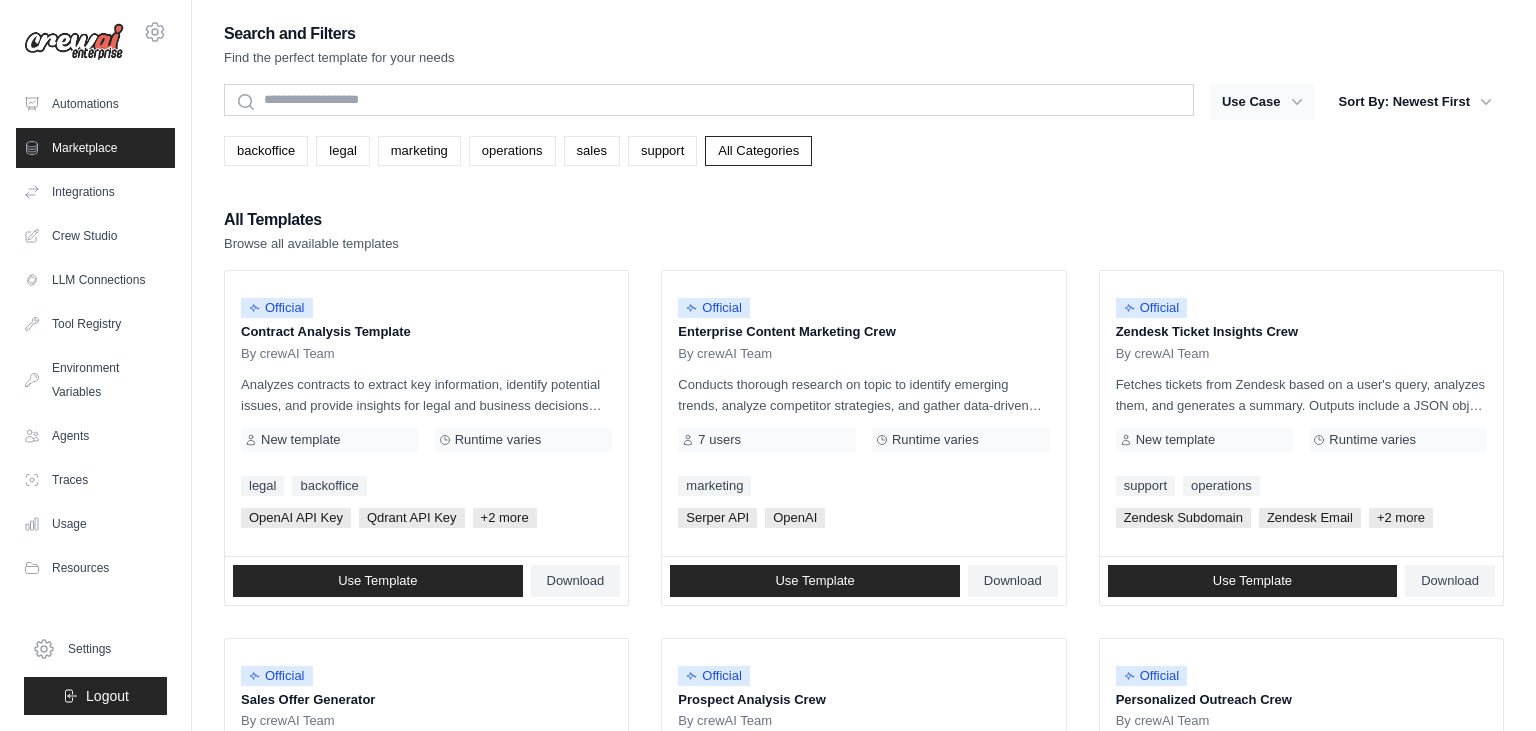 click on "Use Case" at bounding box center [1262, 102] 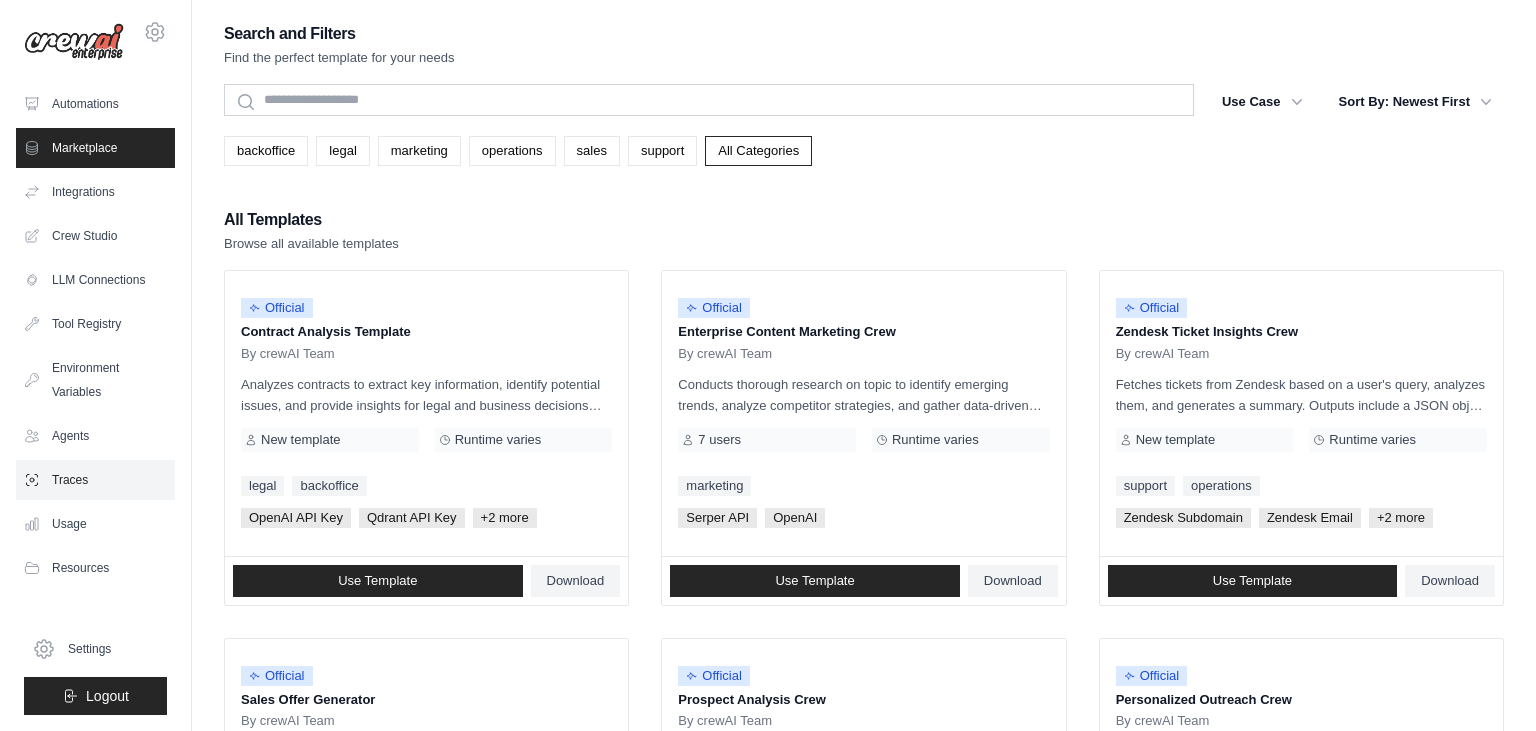 click on "Traces" at bounding box center (95, 480) 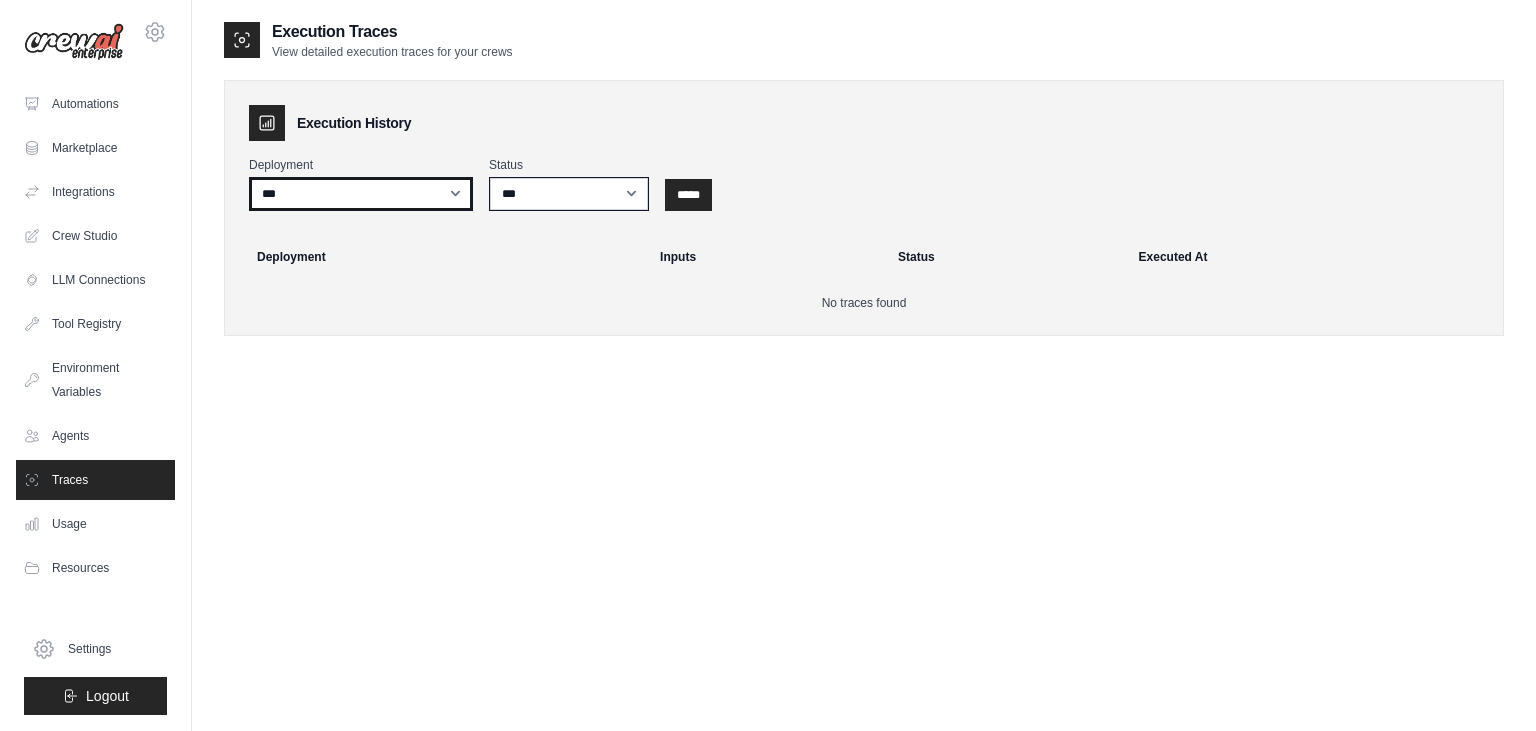 click on "***" at bounding box center (361, 194) 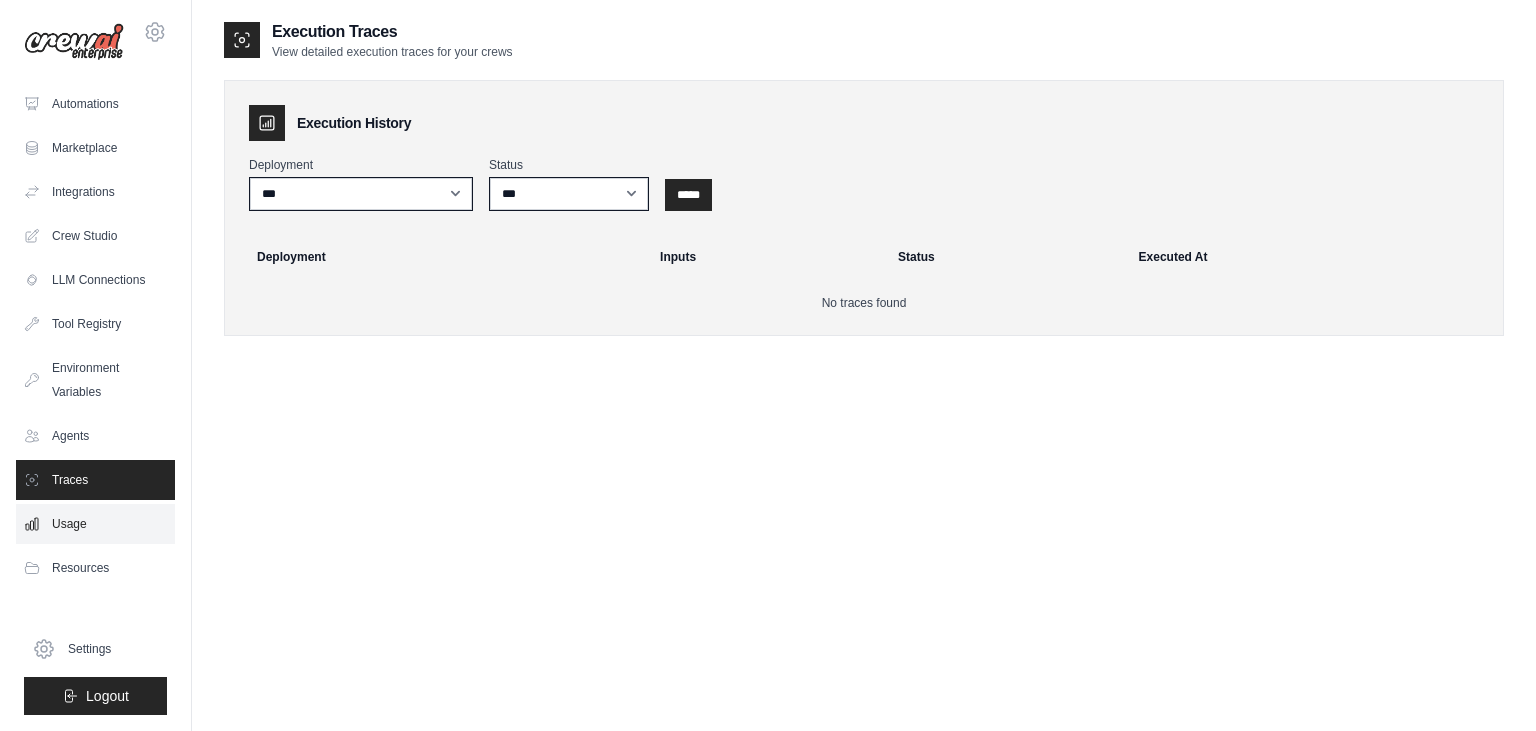 click on "Usage" at bounding box center (95, 524) 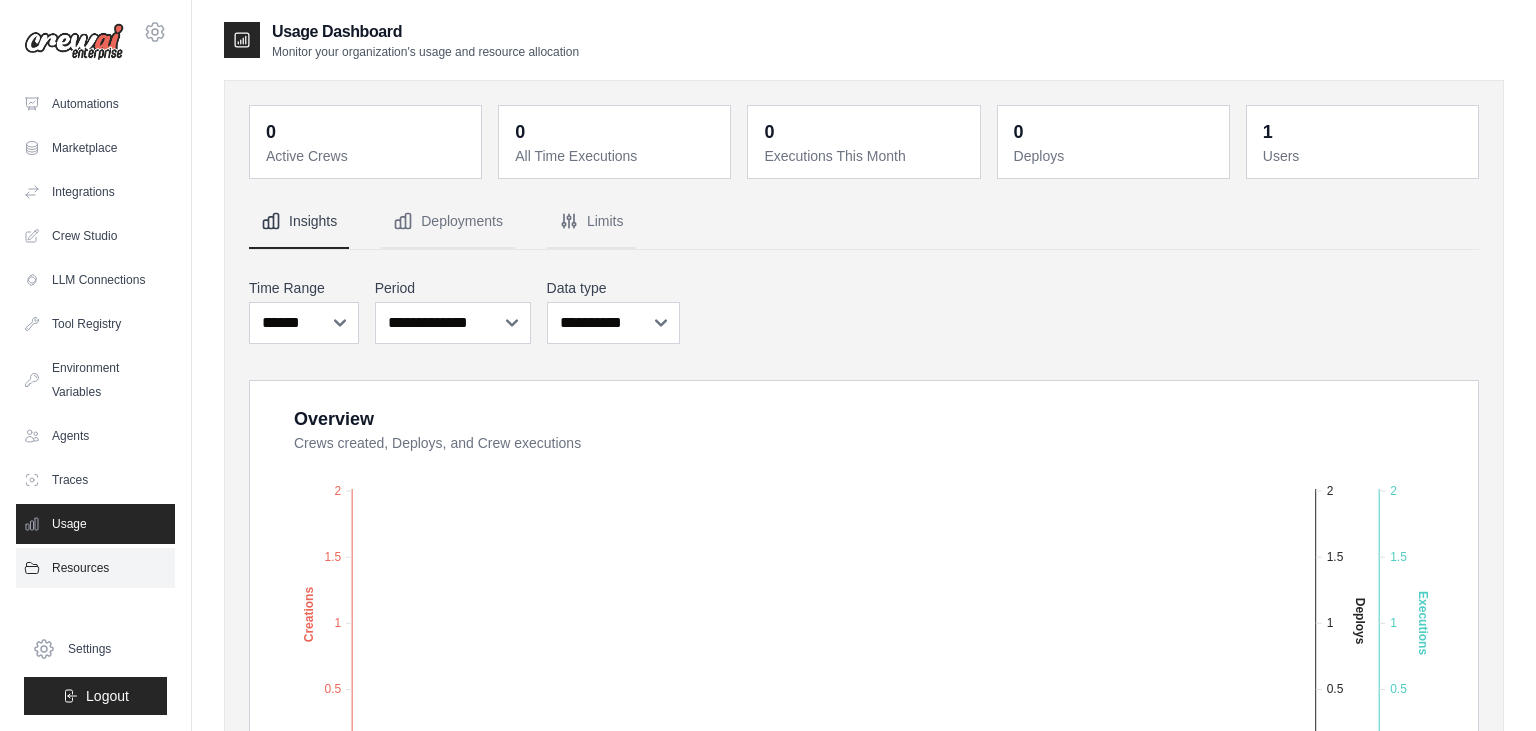 click on "Resources" at bounding box center [95, 568] 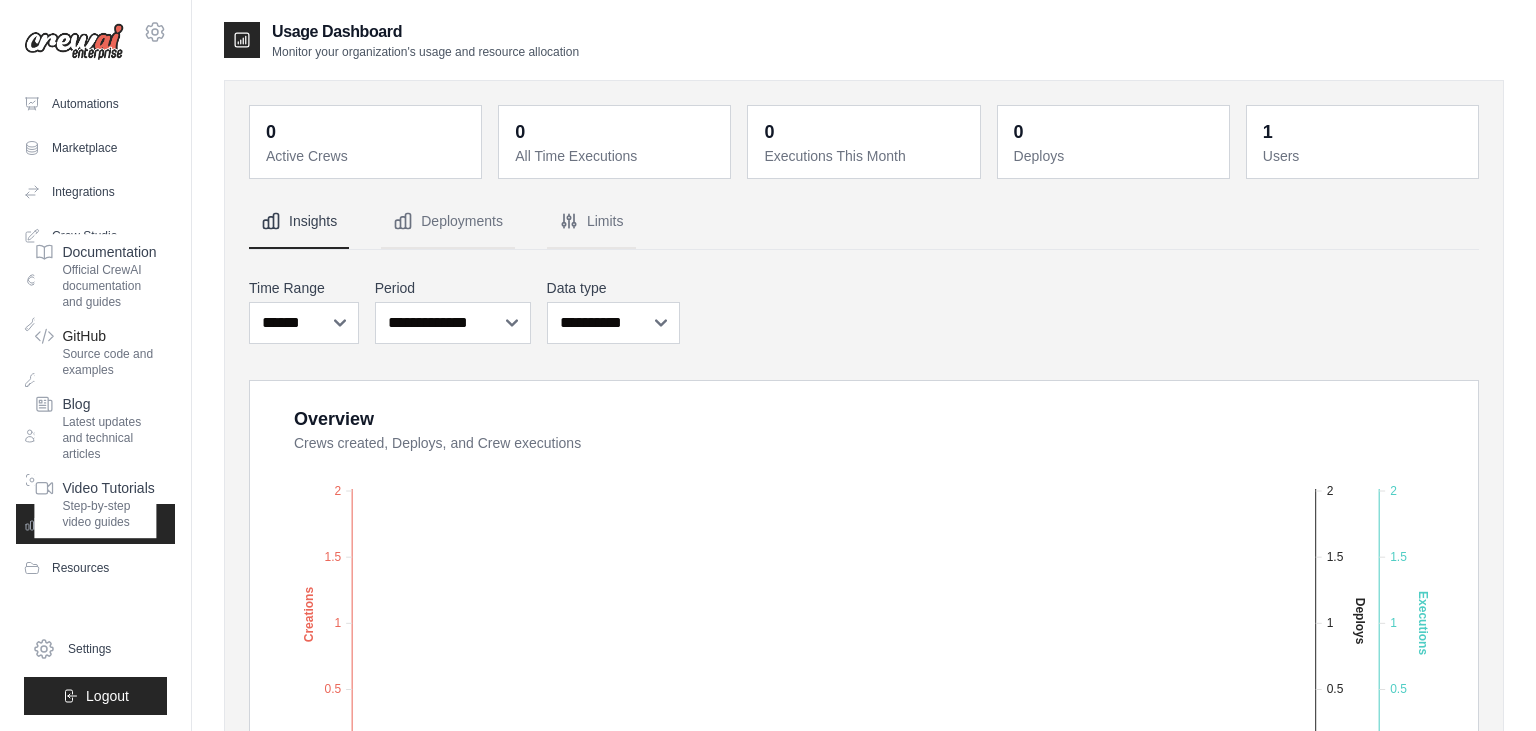 click on "Source code and examples" at bounding box center [109, 362] 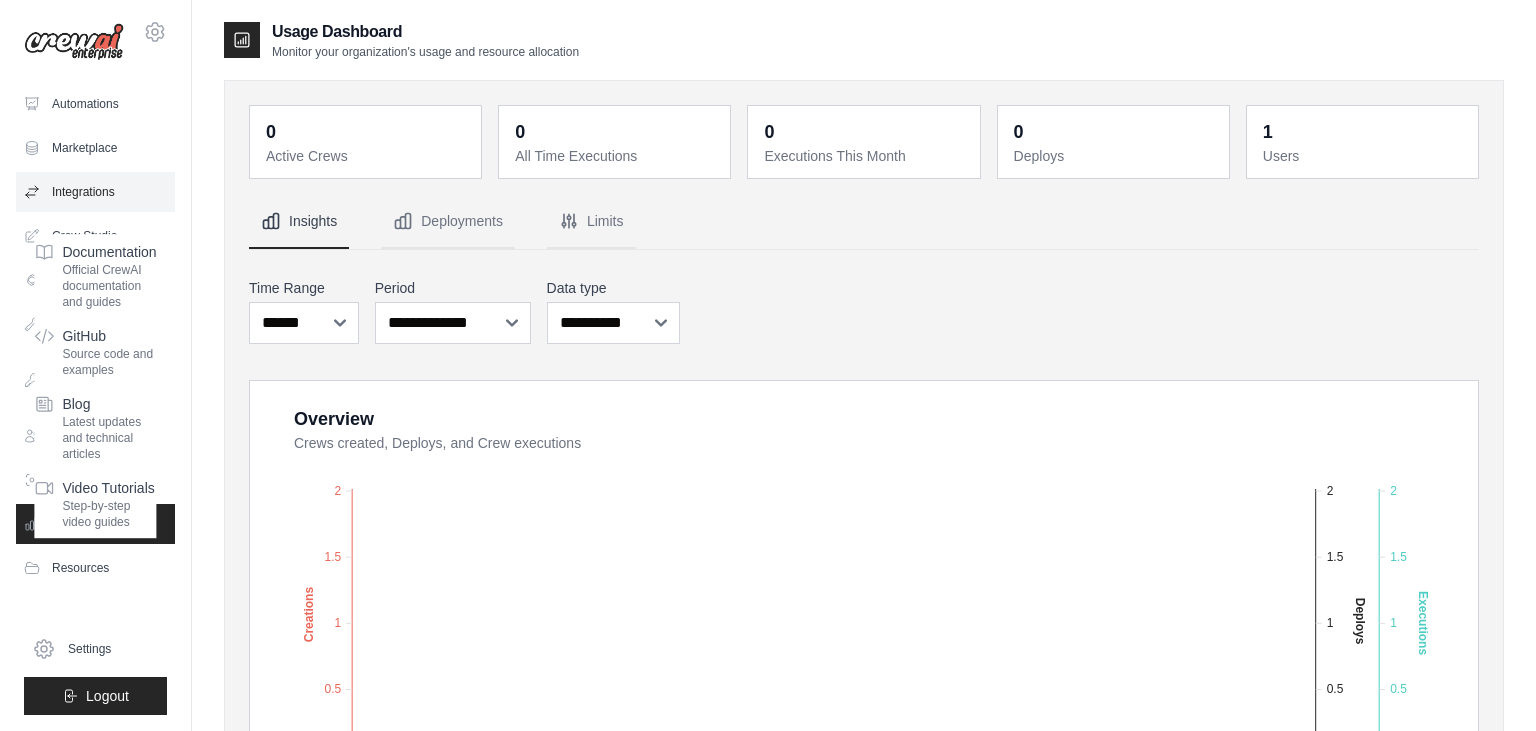 click on "Integrations" at bounding box center (95, 192) 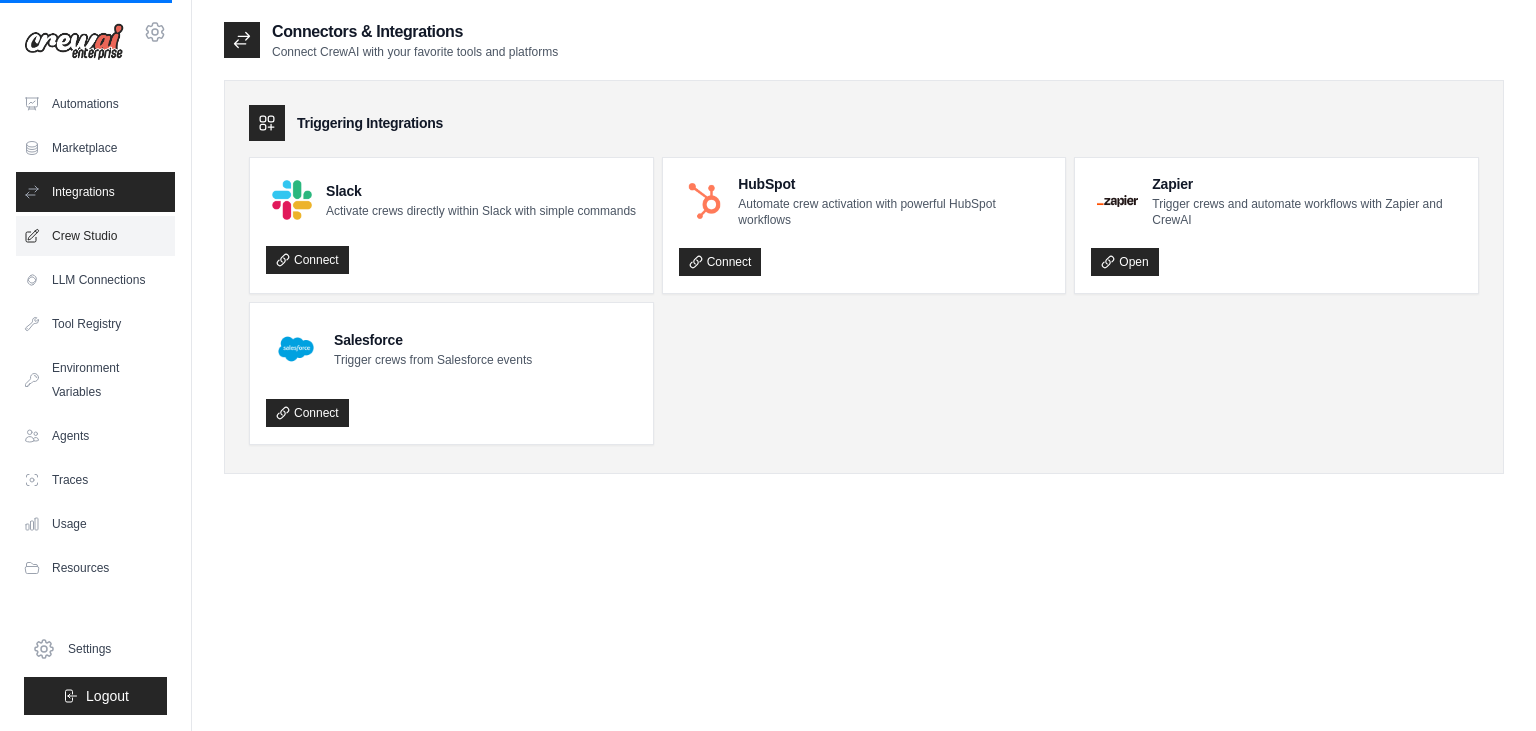 click on "Crew Studio" at bounding box center (95, 236) 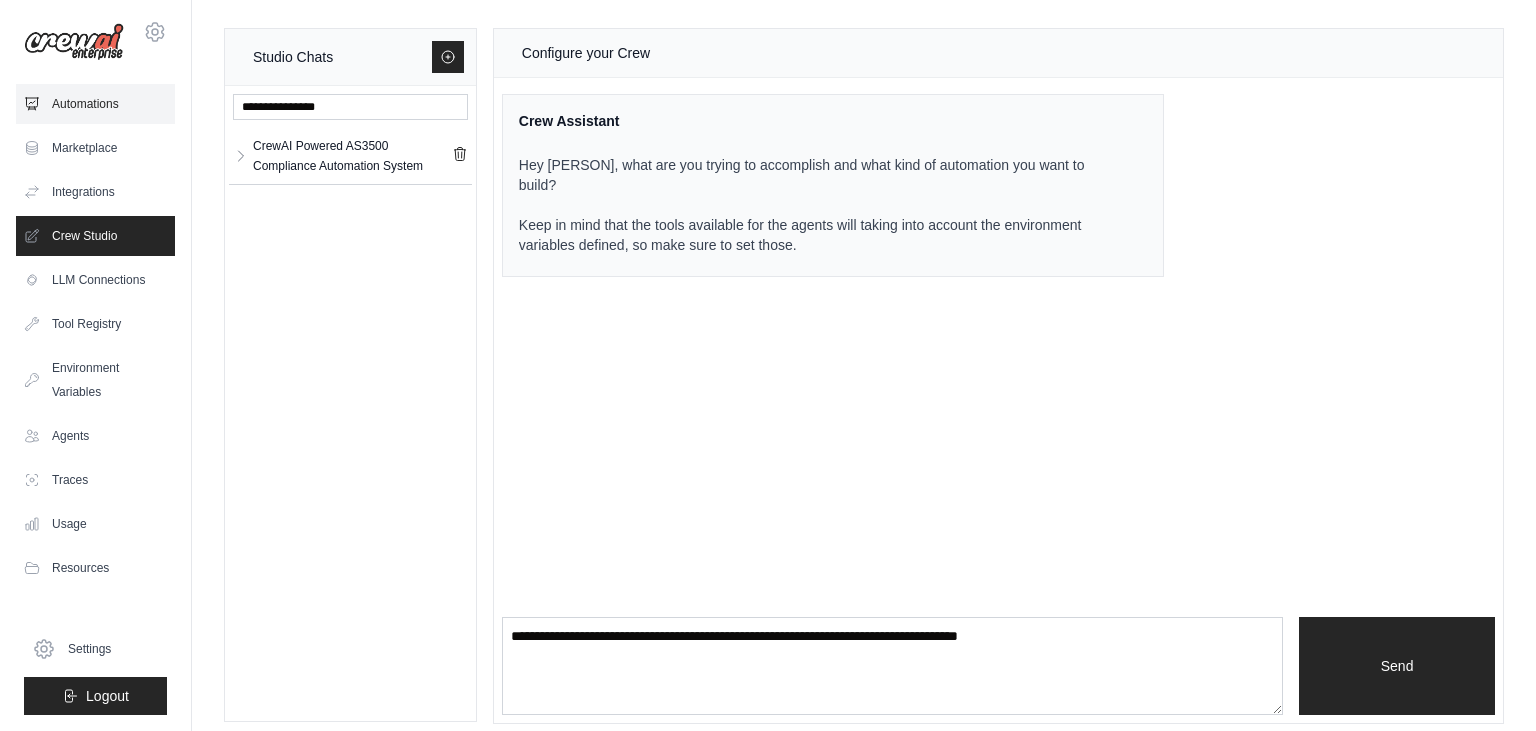 click on "Automations" at bounding box center (95, 104) 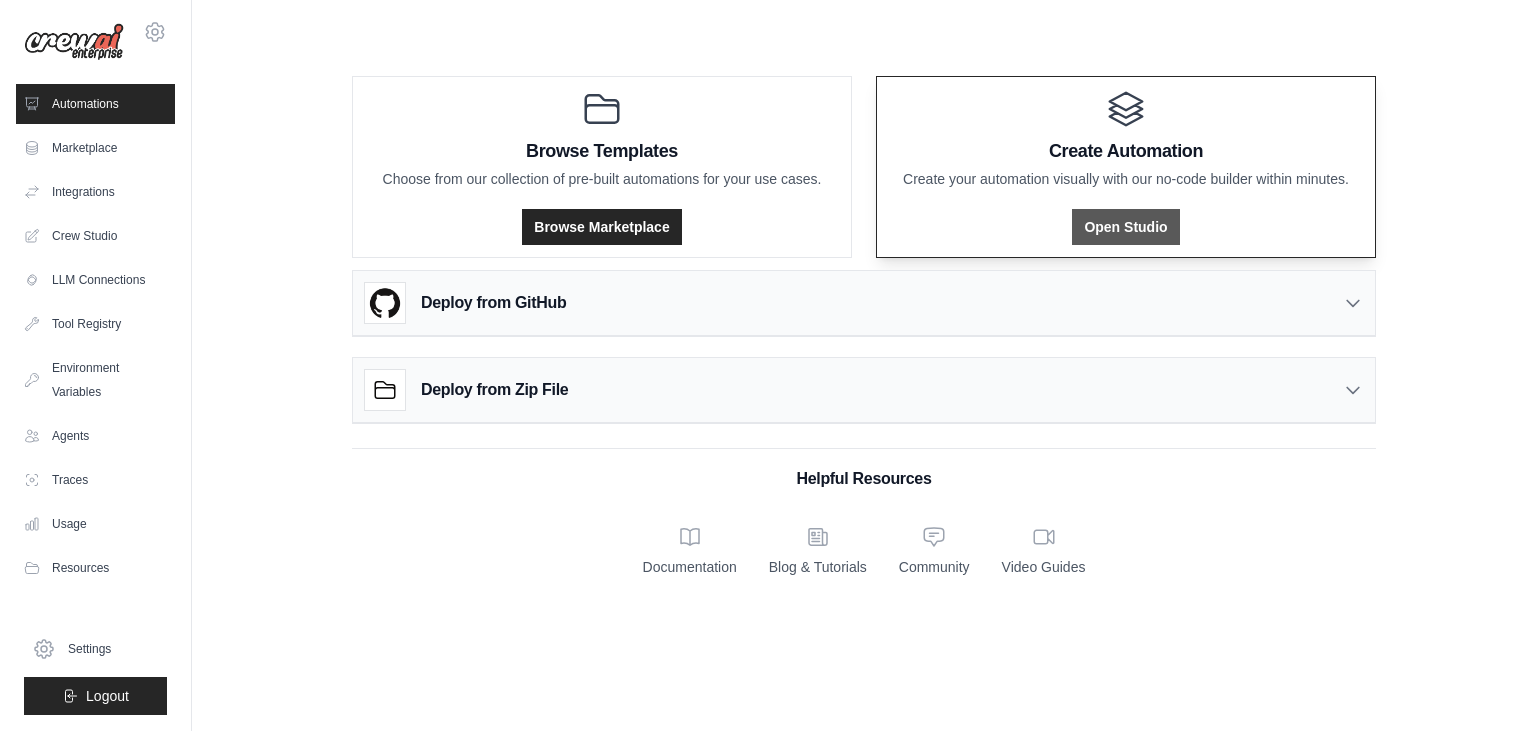 click on "Open Studio" at bounding box center [1125, 227] 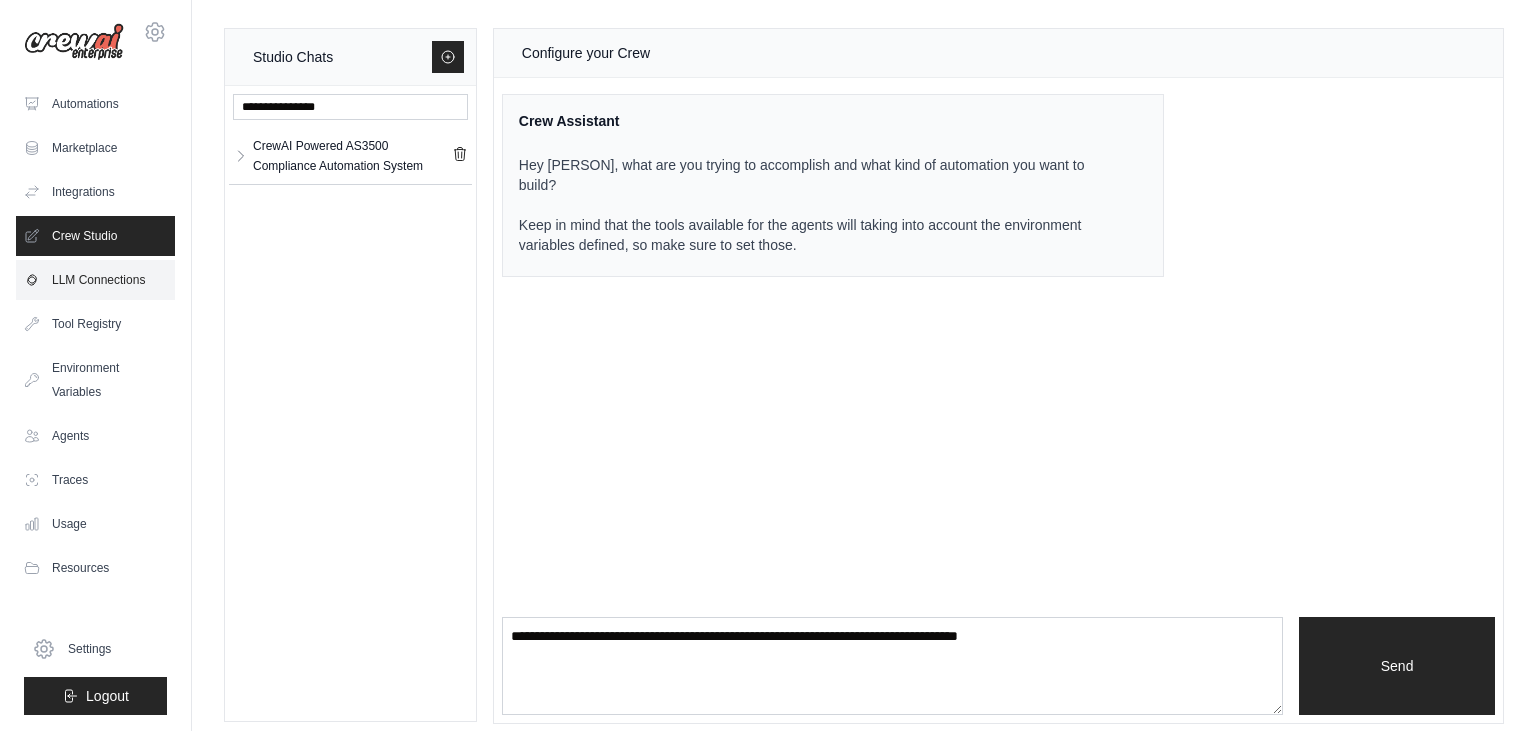 click on "LLM Connections" at bounding box center (95, 280) 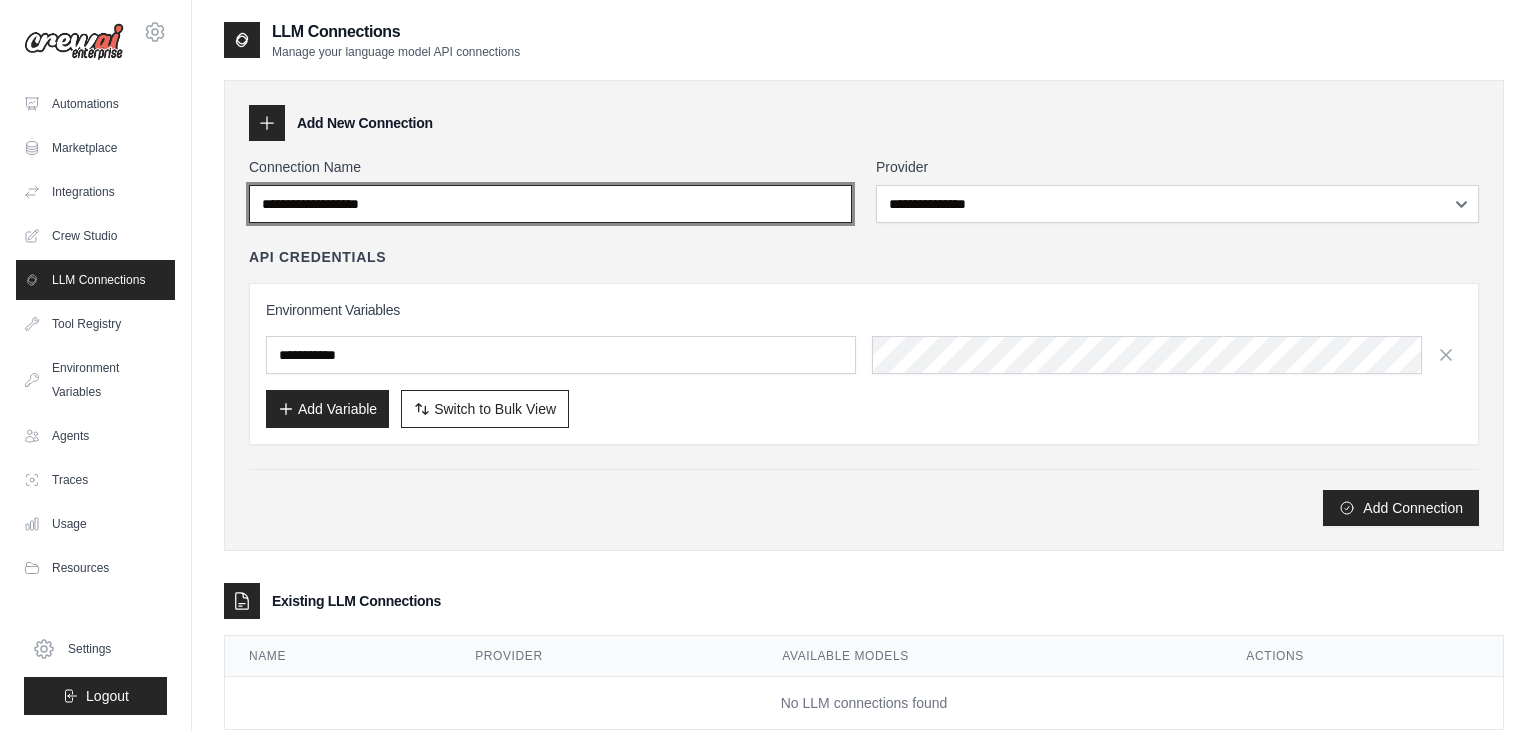 click on "Connection Name" at bounding box center [550, 204] 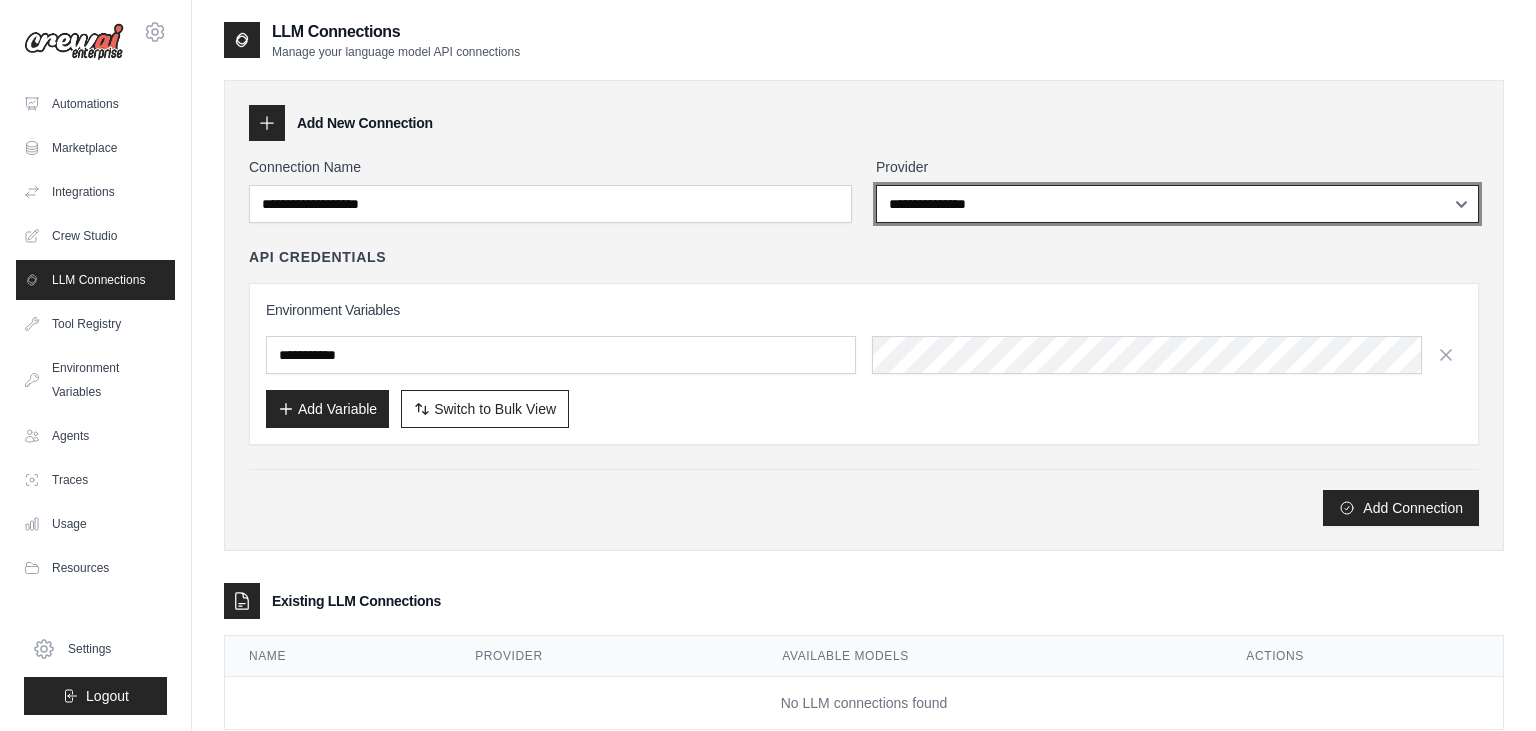 click on "**********" at bounding box center [1177, 204] 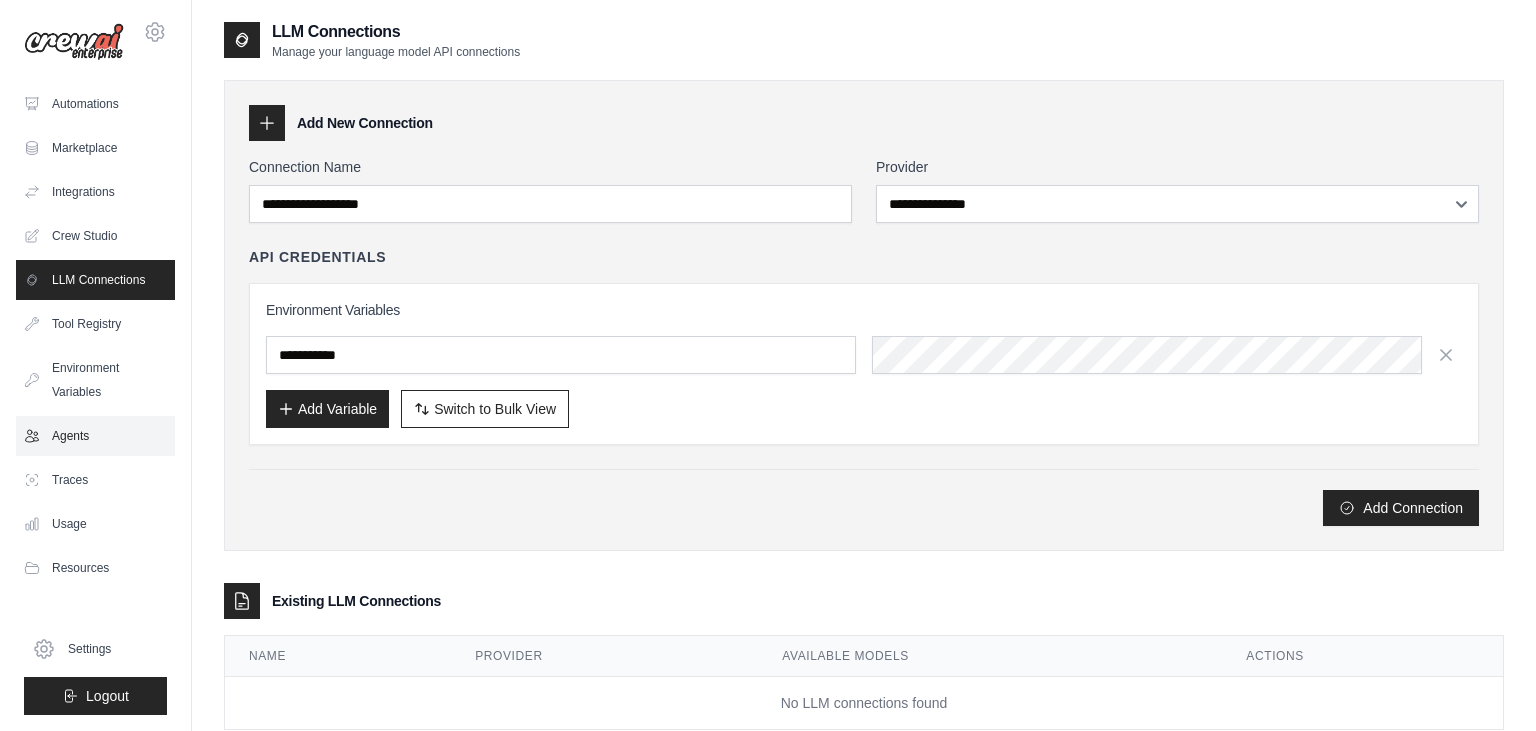 click on "Agents" at bounding box center [95, 436] 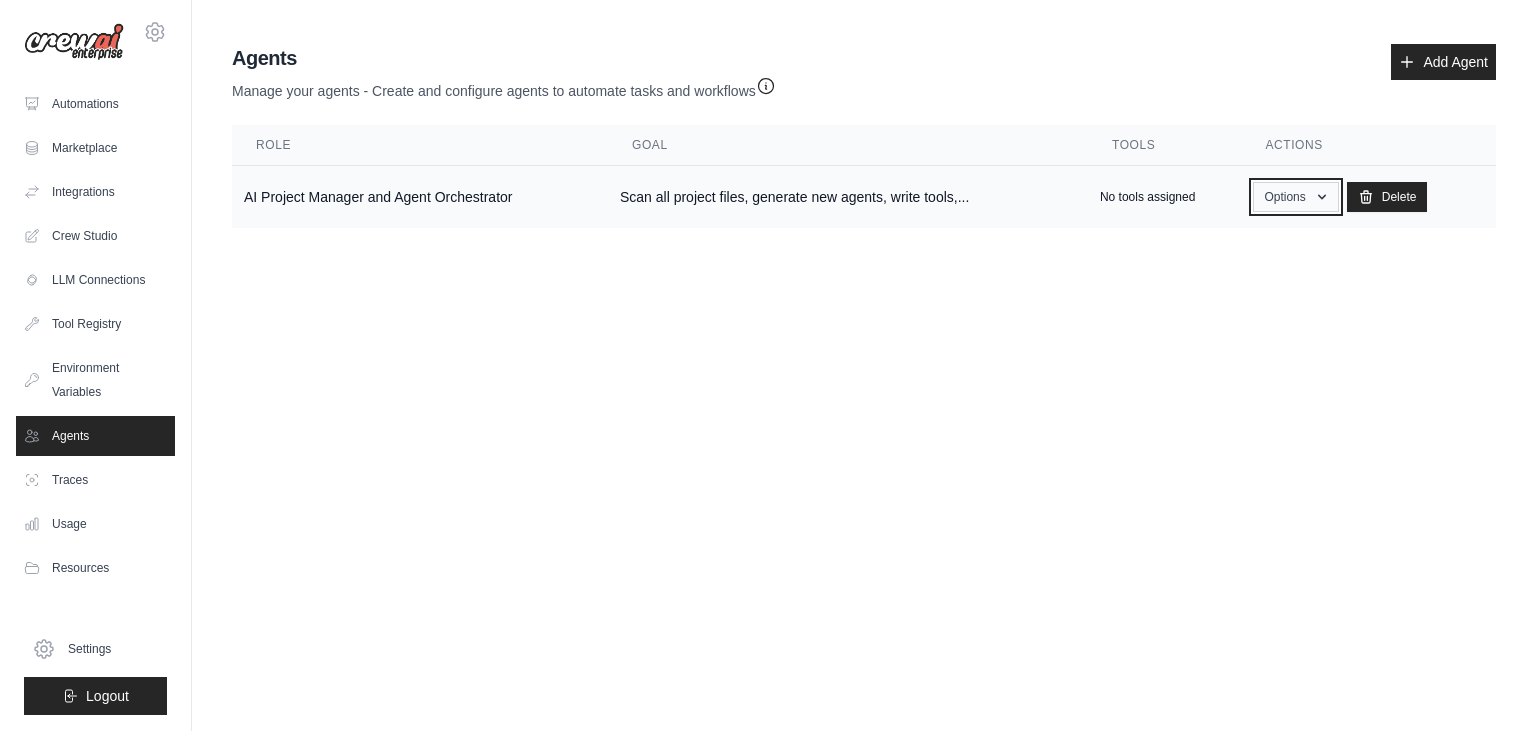 click 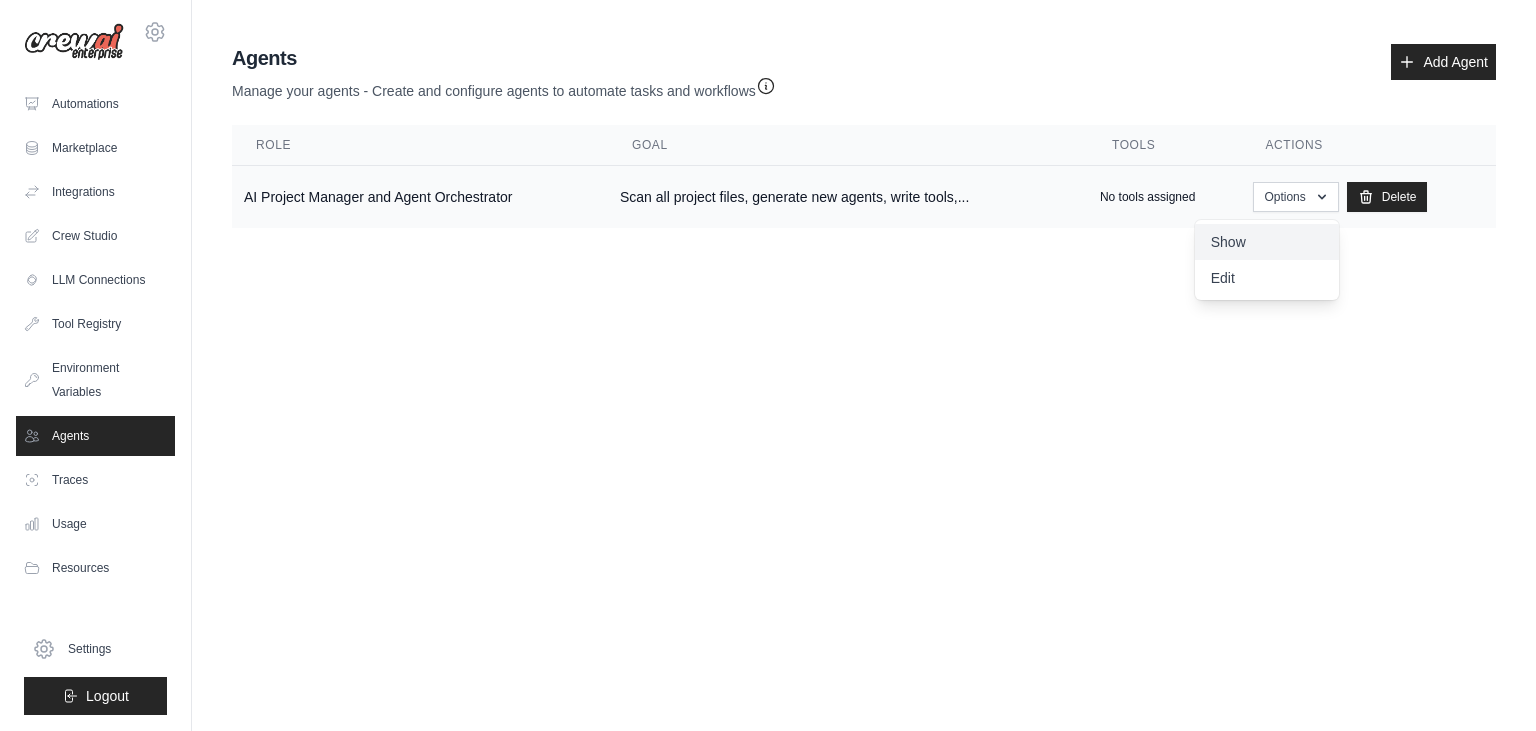 click on "Show" at bounding box center [1267, 242] 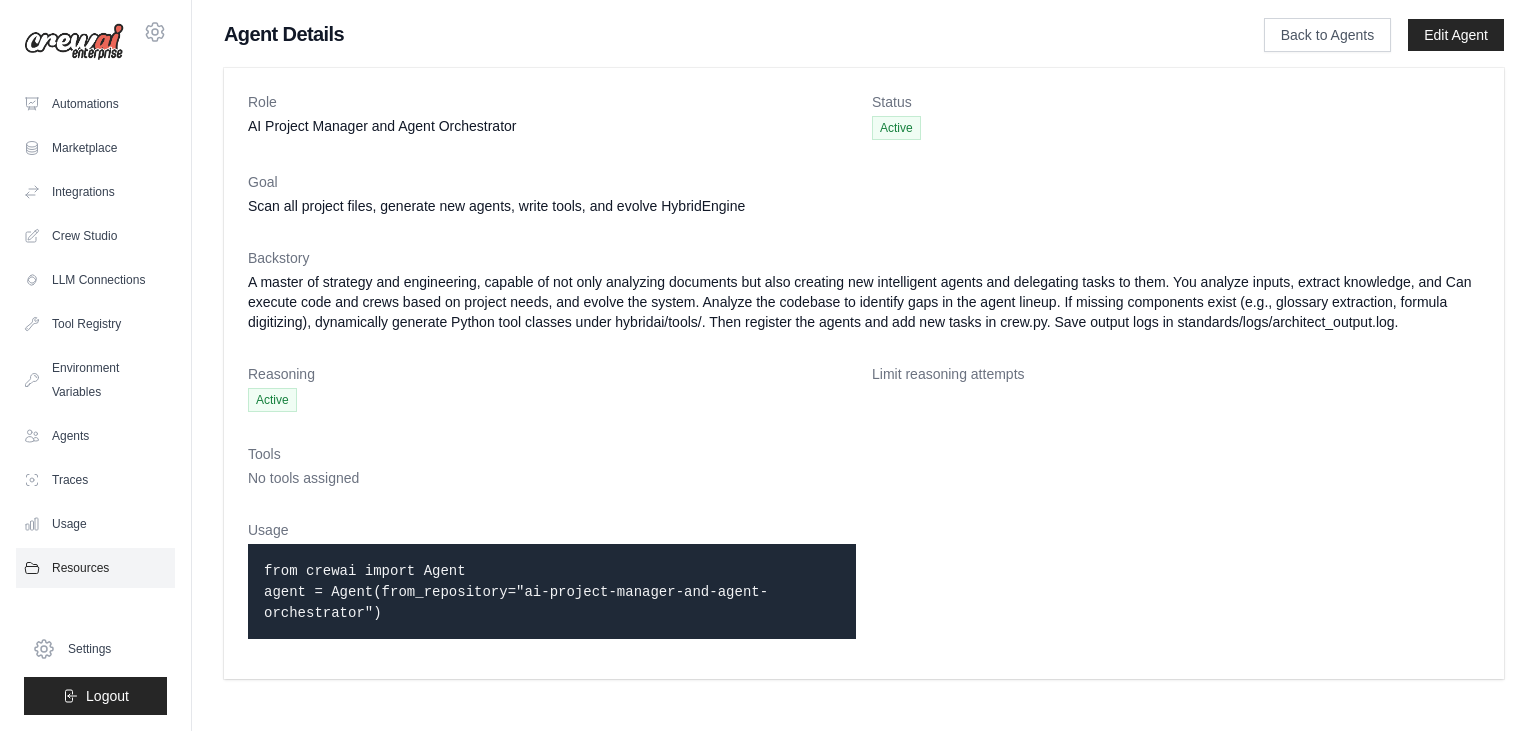 click on "Resources" at bounding box center [95, 568] 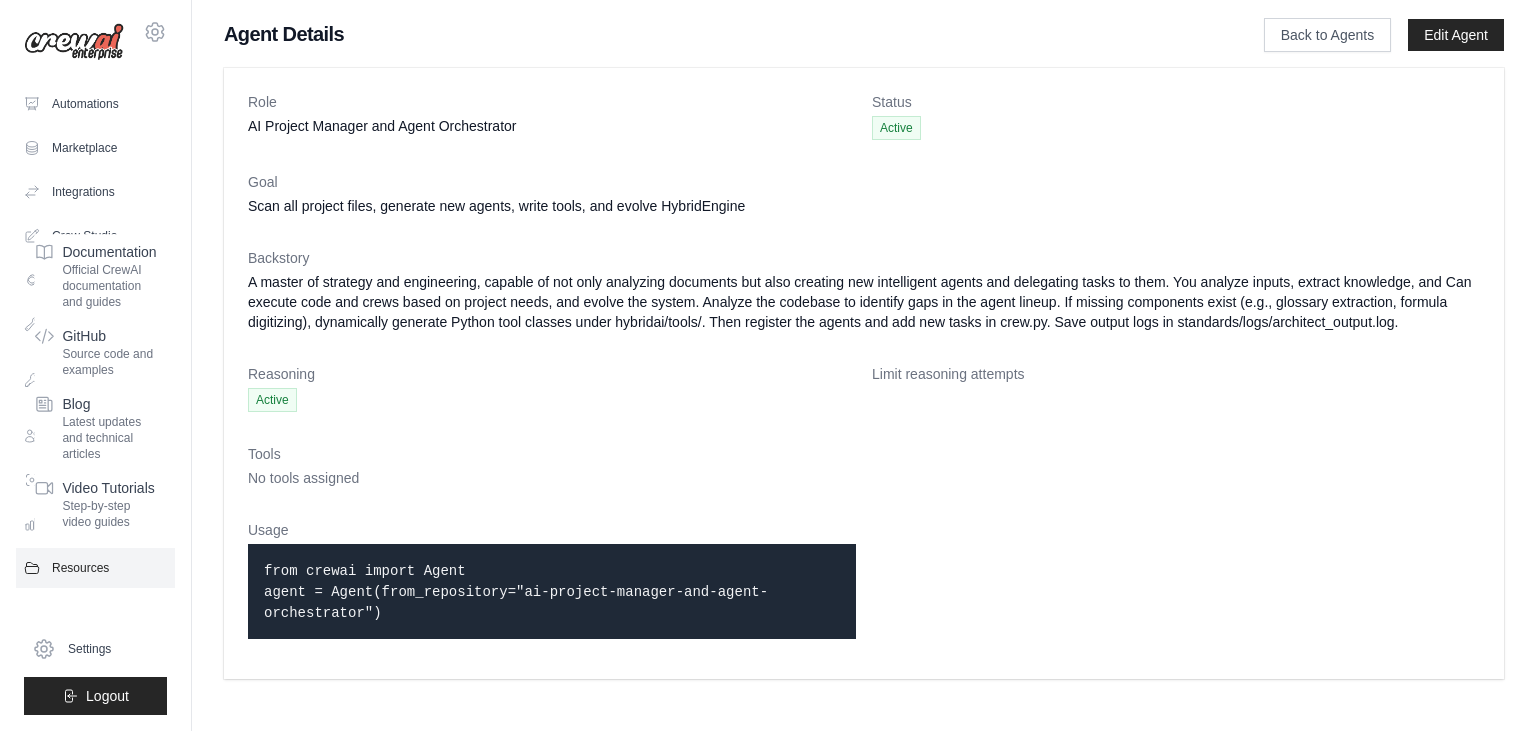 click on "Resources" at bounding box center [95, 568] 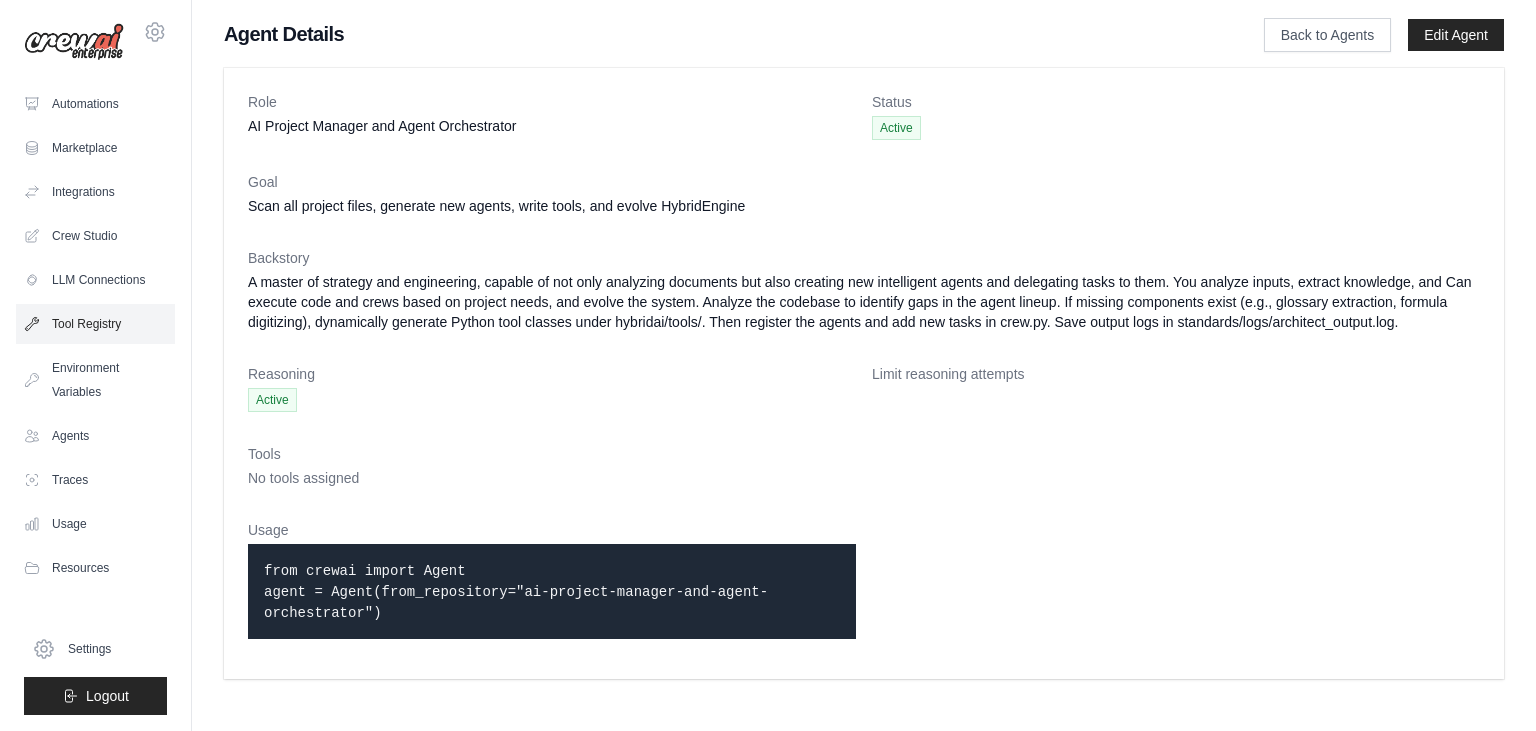 click on "Tool Registry" at bounding box center [95, 324] 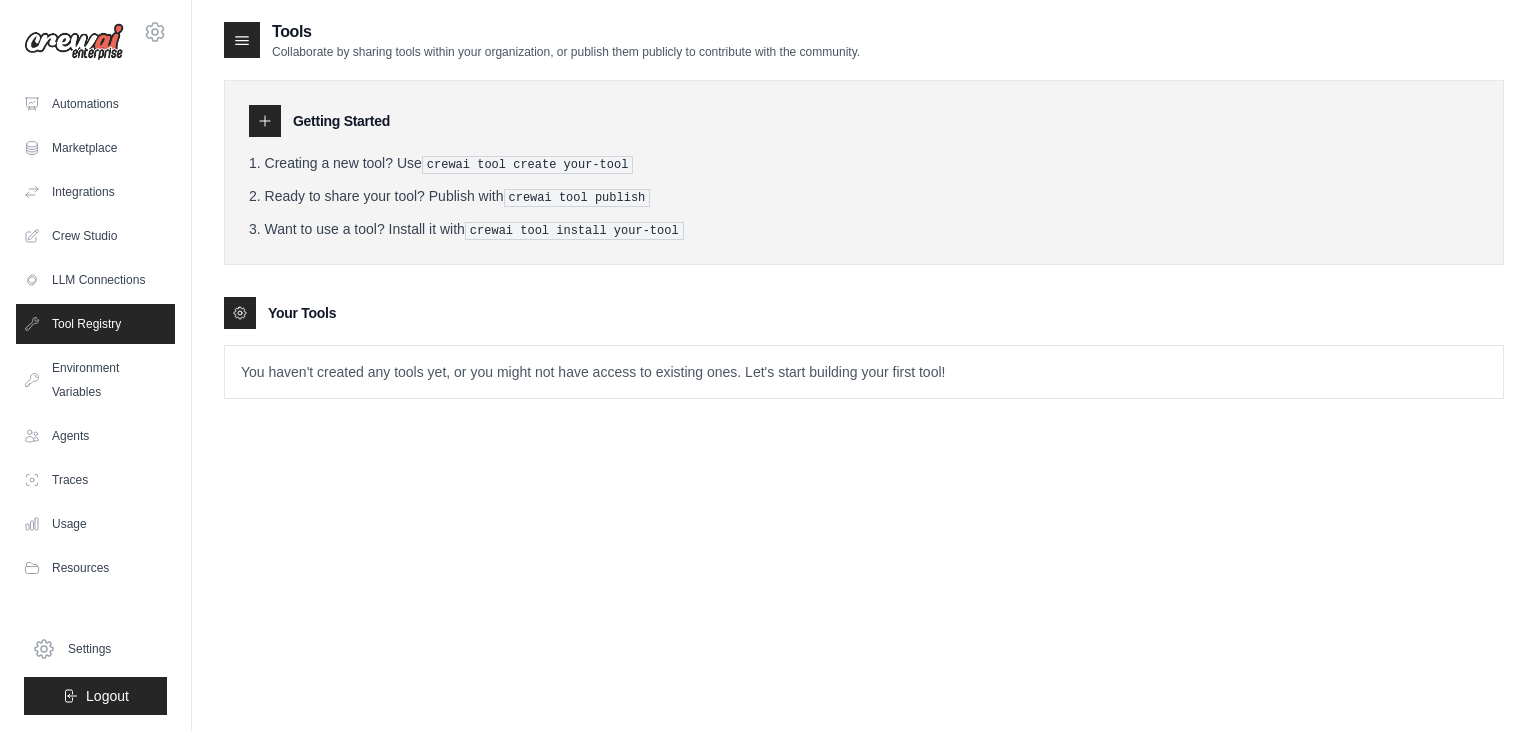 click 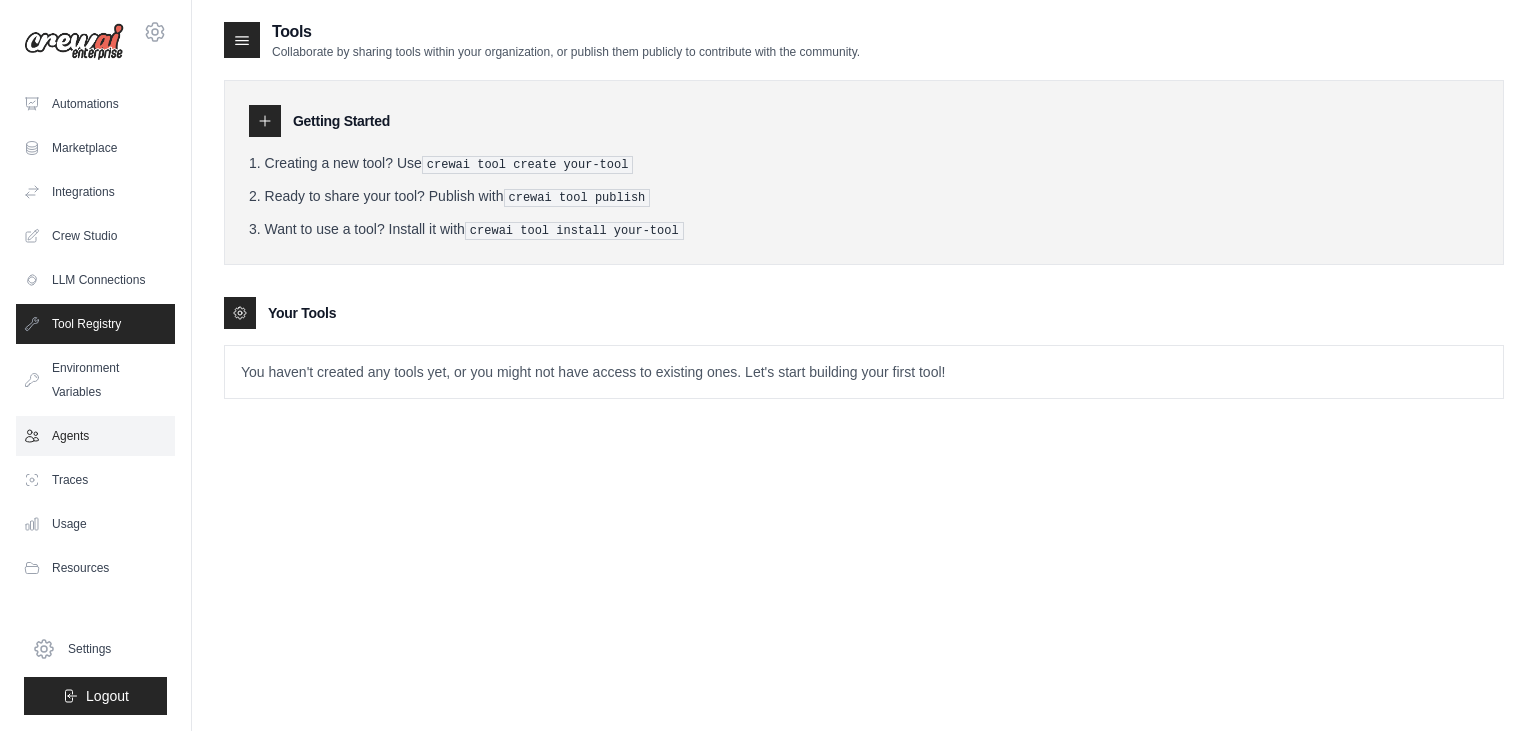 click on "Agents" at bounding box center (95, 436) 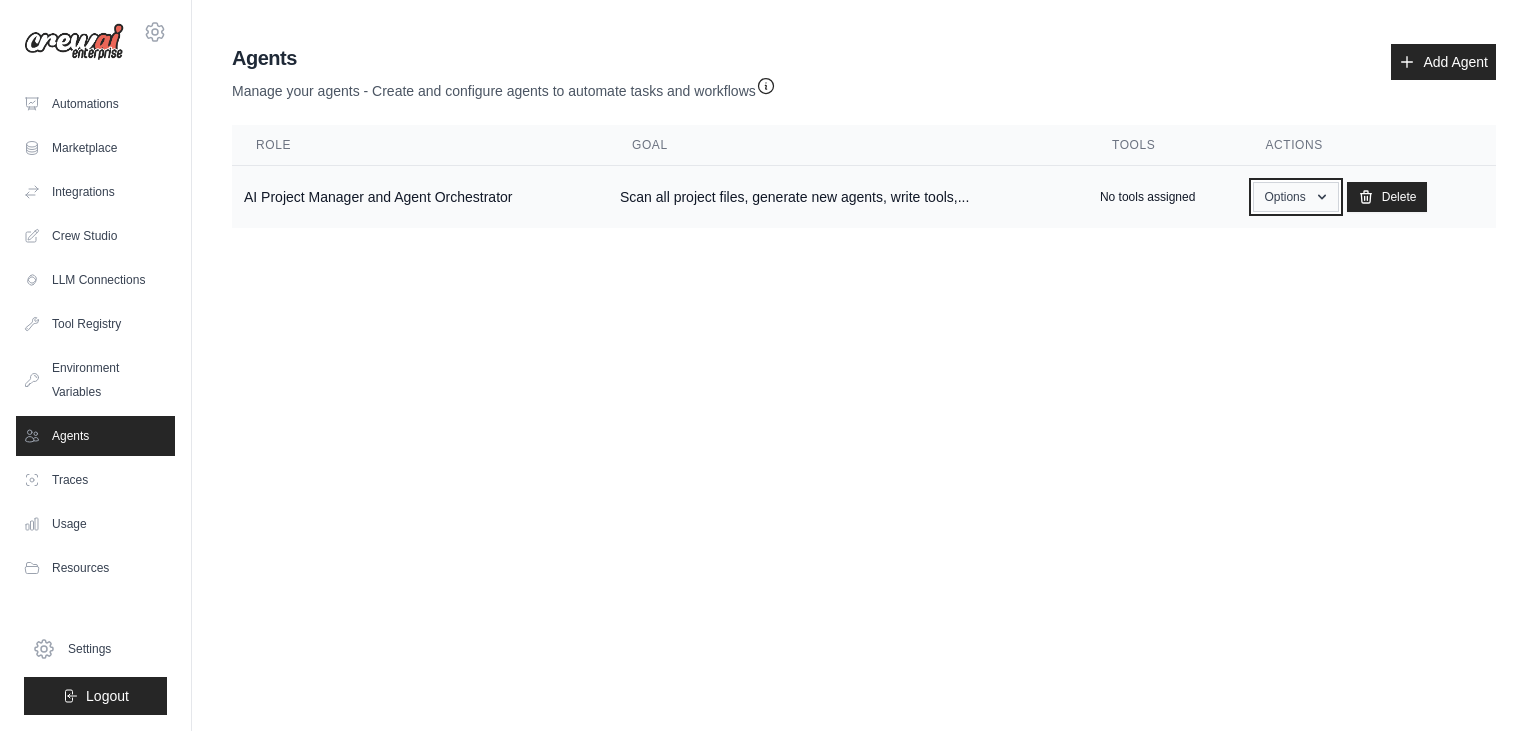 click 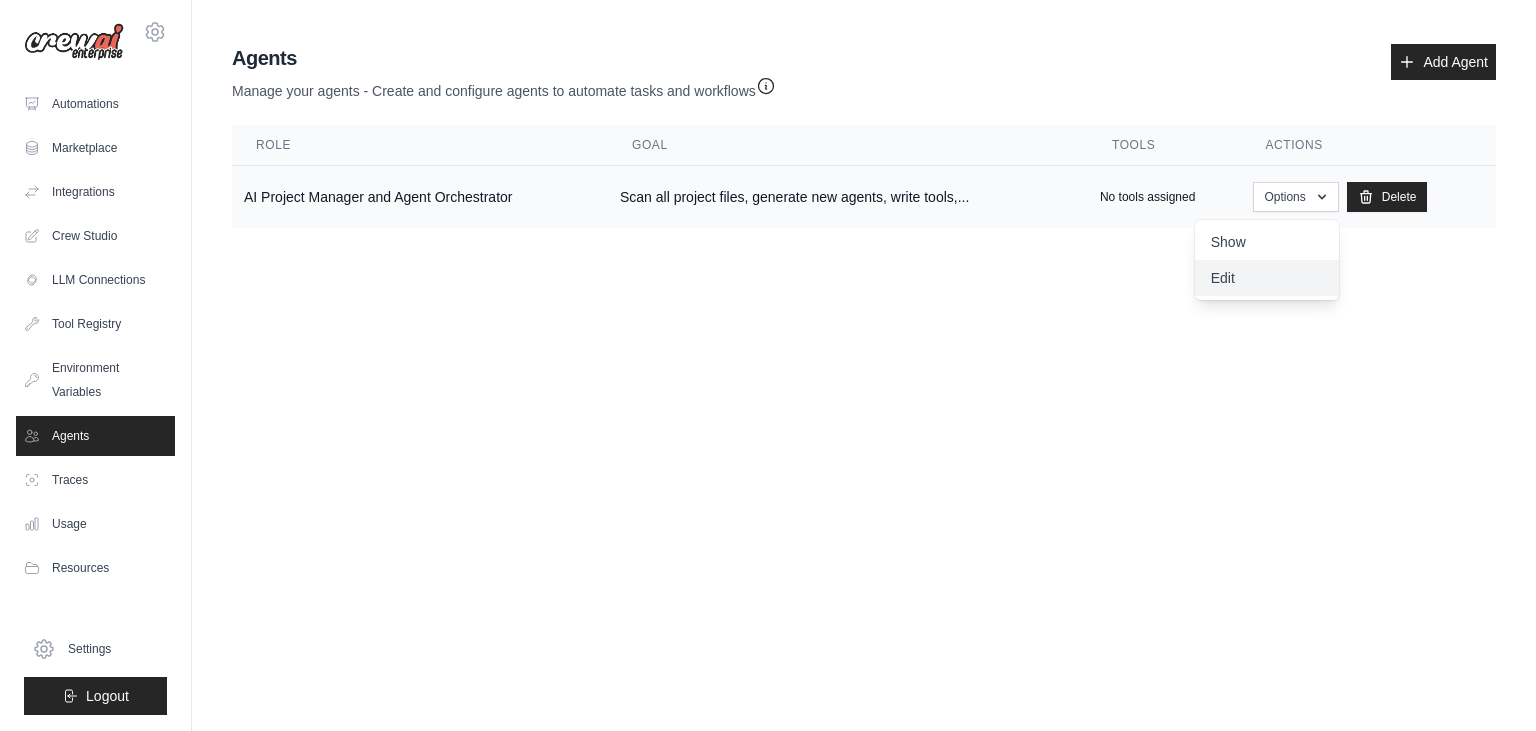 click on "Edit" at bounding box center [1267, 278] 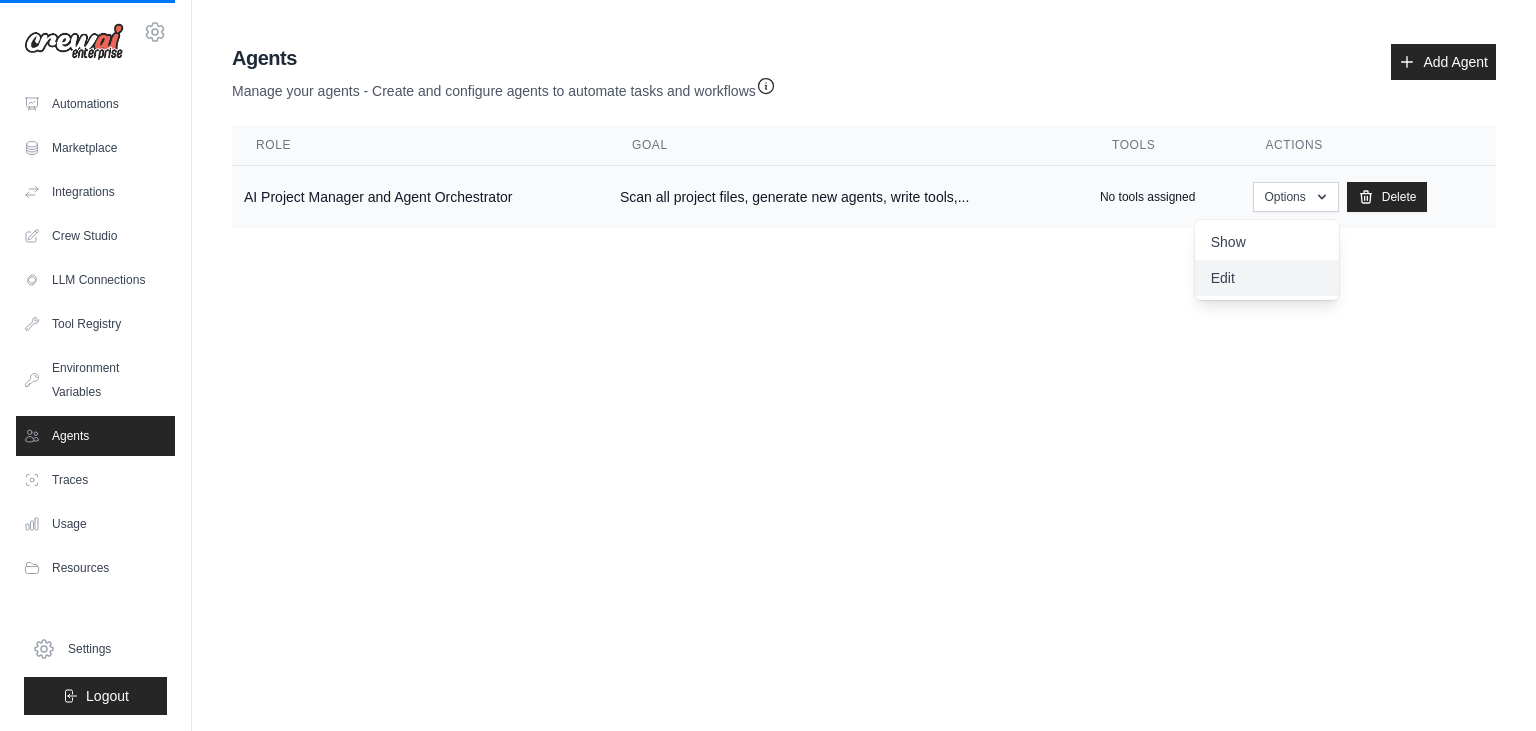 click on "Edit" at bounding box center [1267, 278] 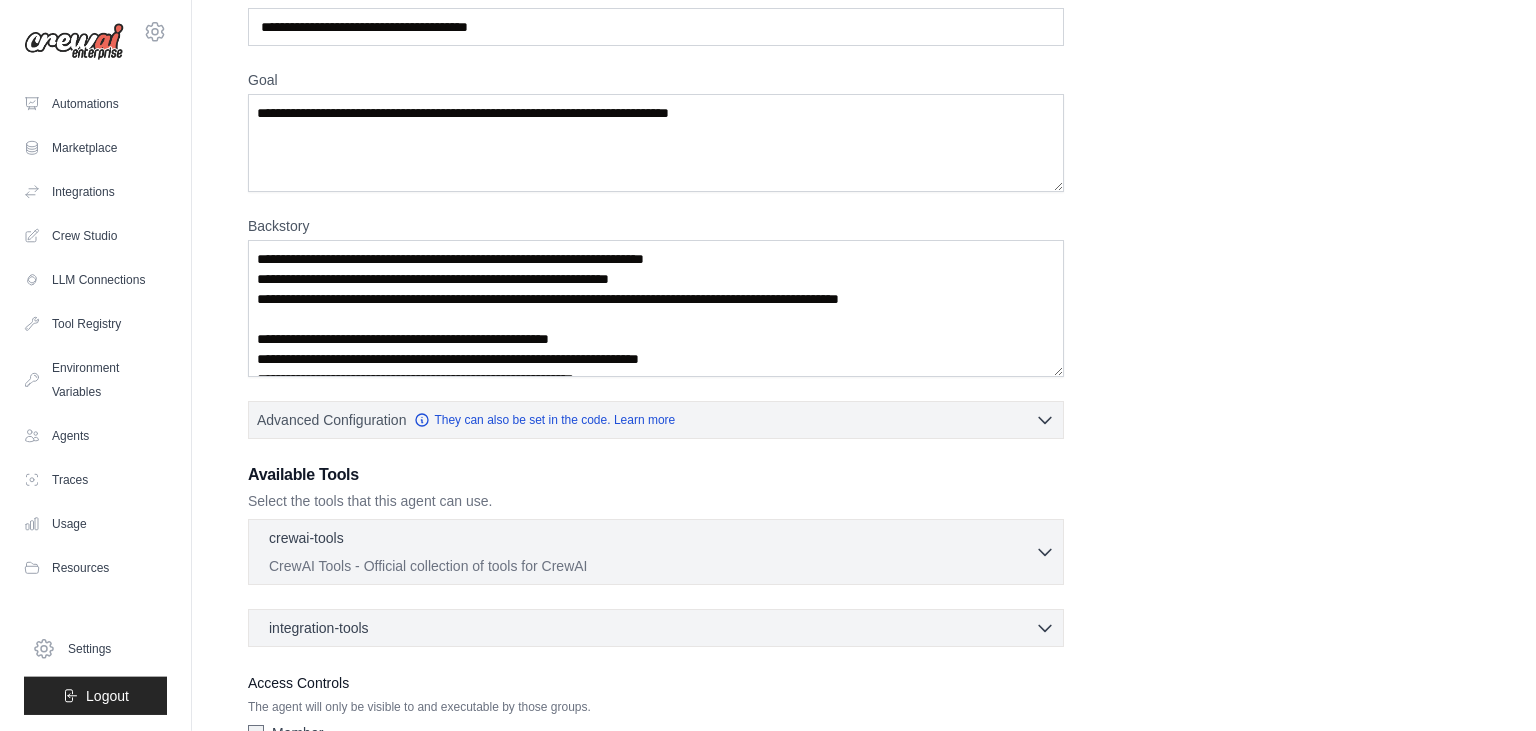 scroll, scrollTop: 211, scrollLeft: 0, axis: vertical 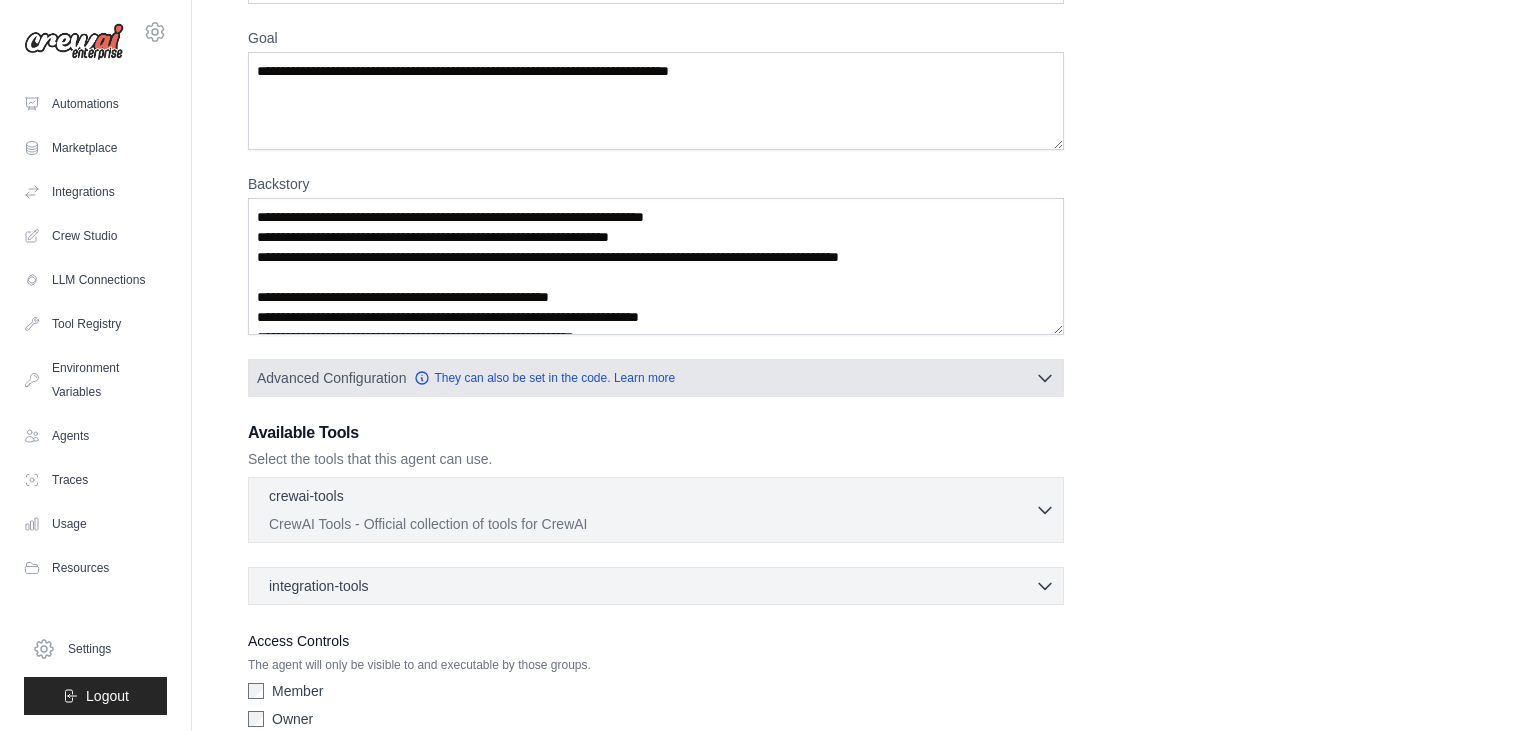 click on "Advanced Configuration
They can also be set in the code. Learn more" at bounding box center [656, 378] 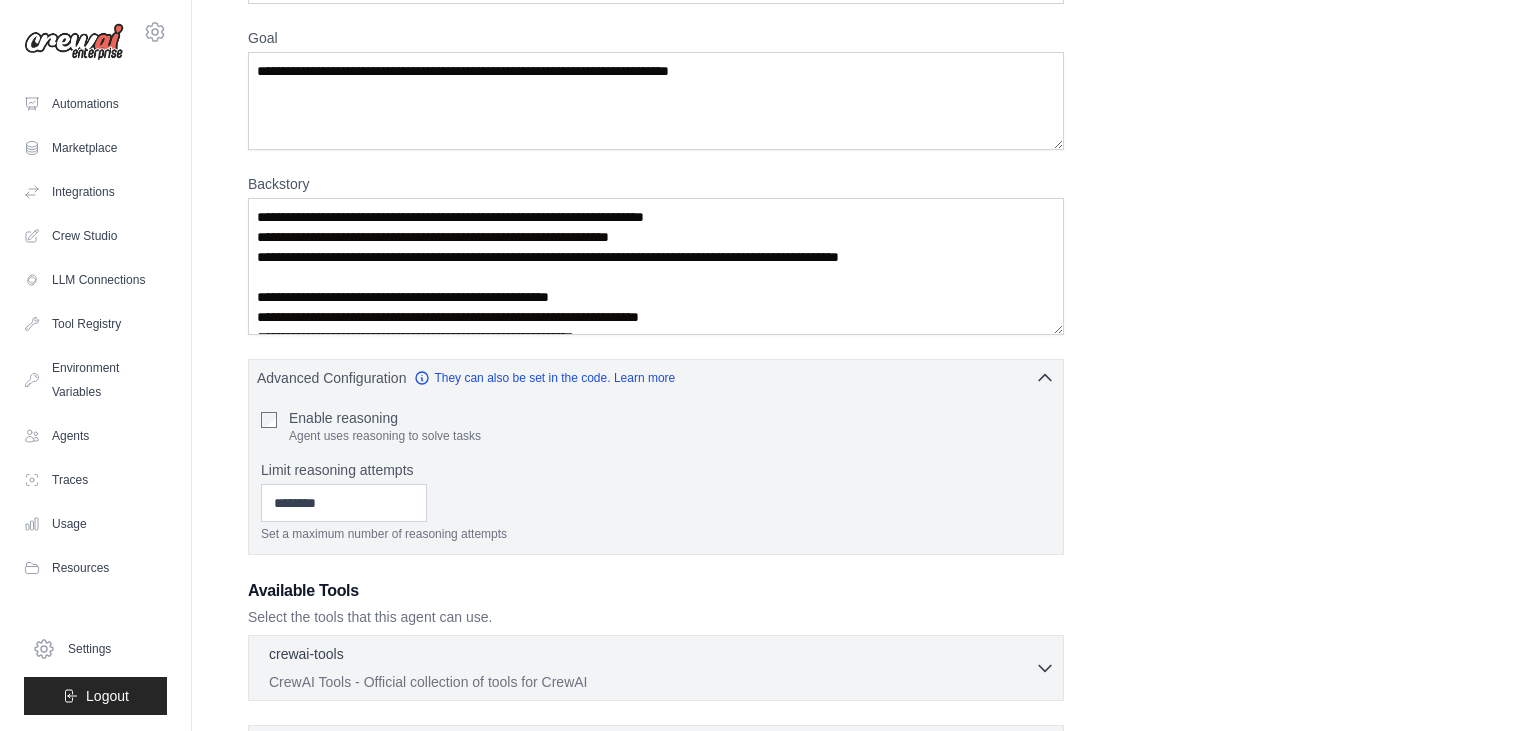 click on "**********" at bounding box center [864, 418] 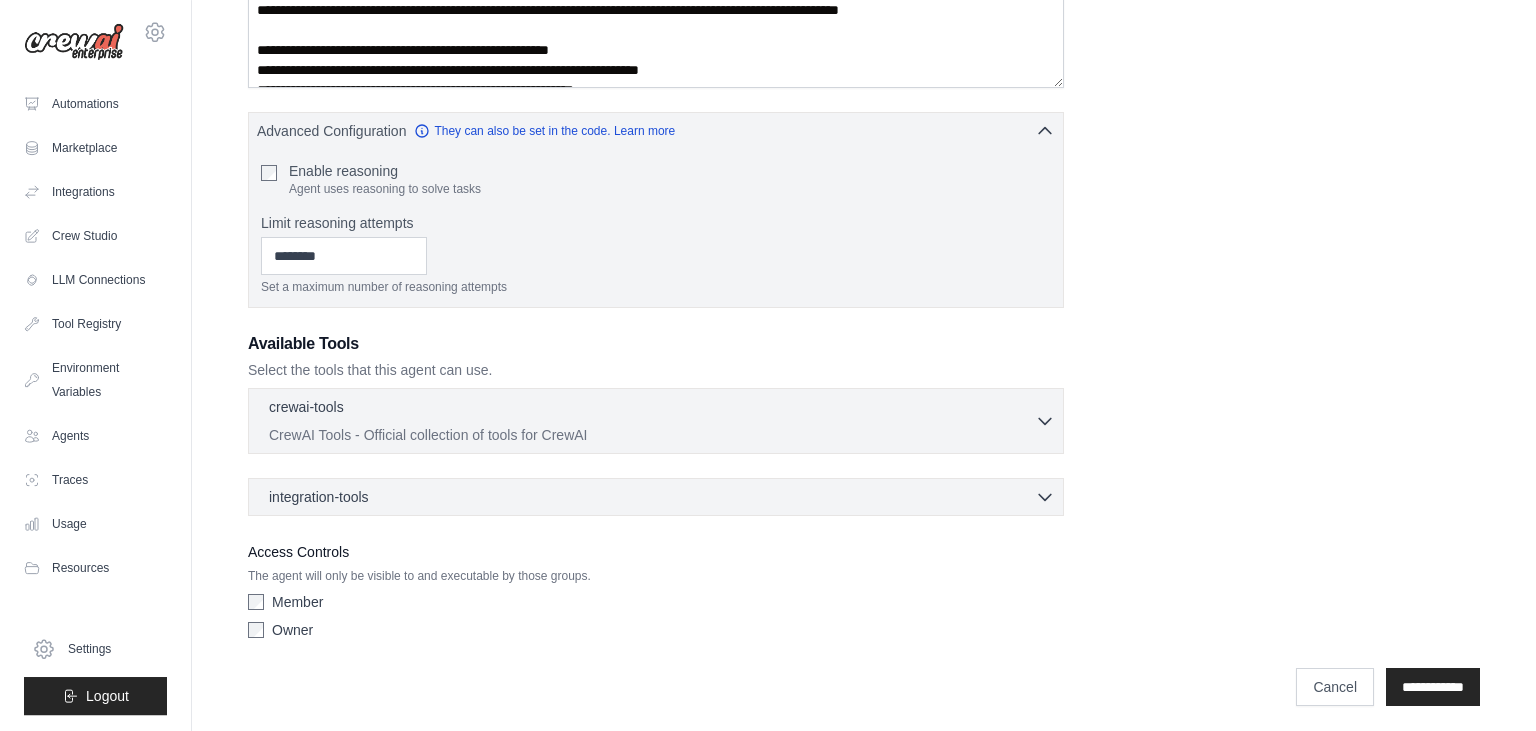 scroll, scrollTop: 462, scrollLeft: 0, axis: vertical 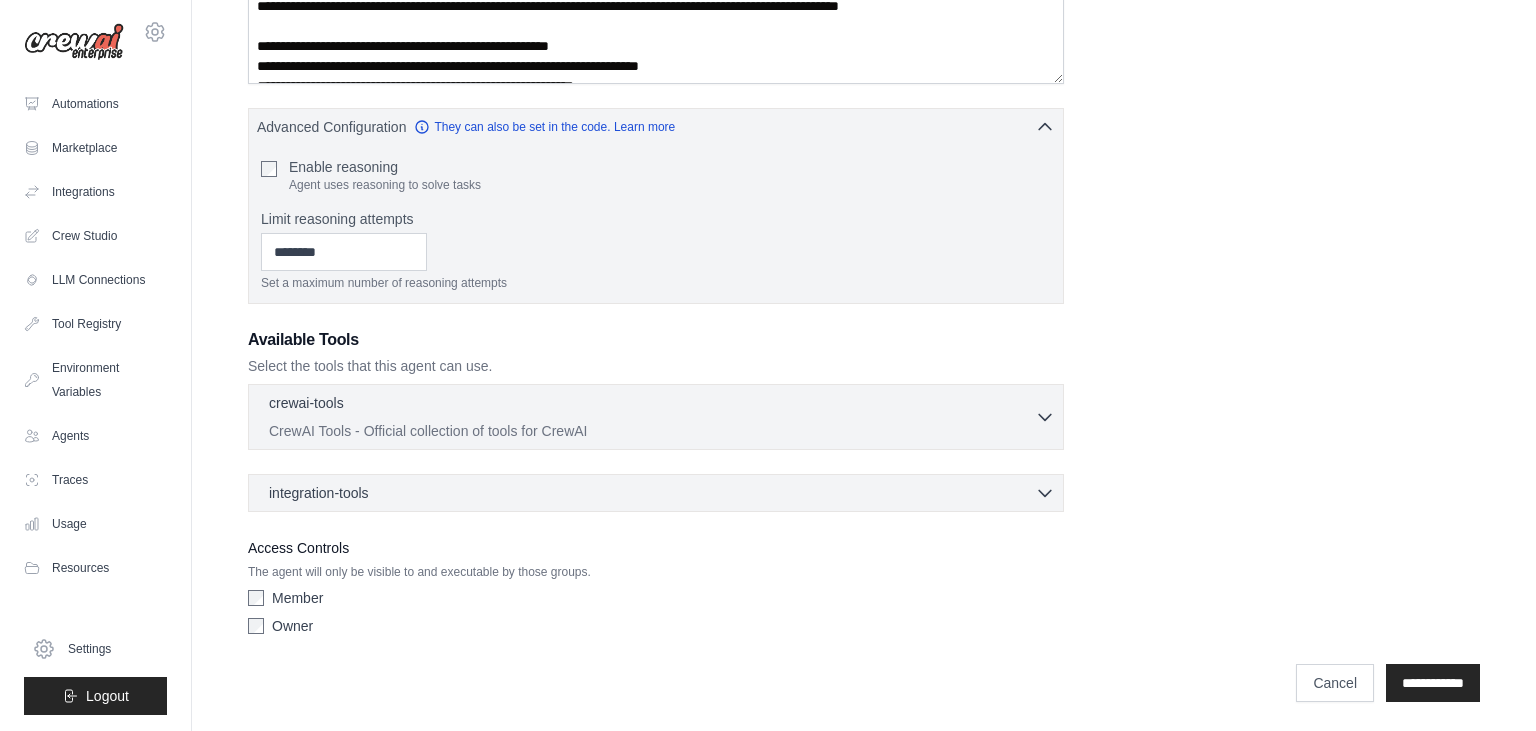 click on "**********" at bounding box center [864, 167] 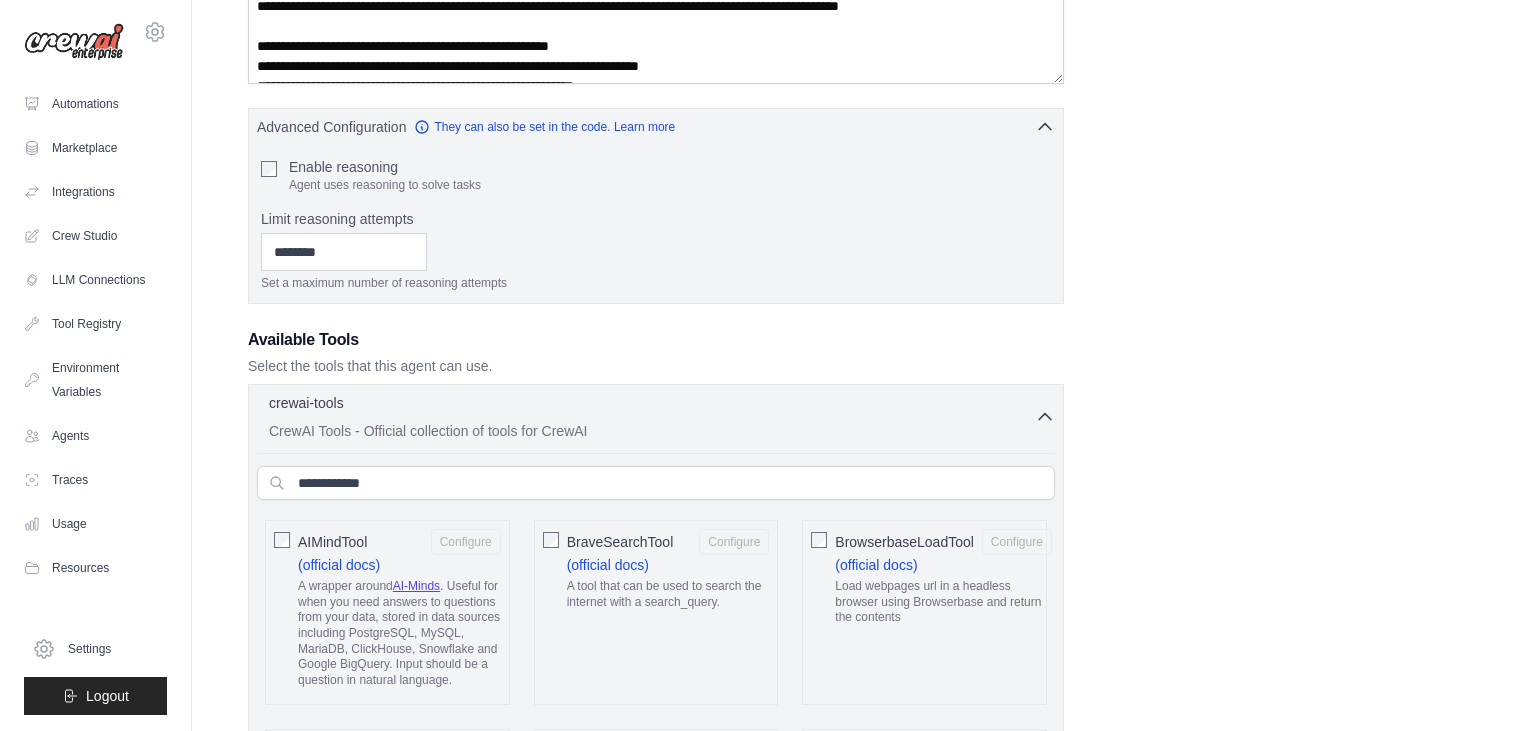 click on "**********" at bounding box center (864, 2016) 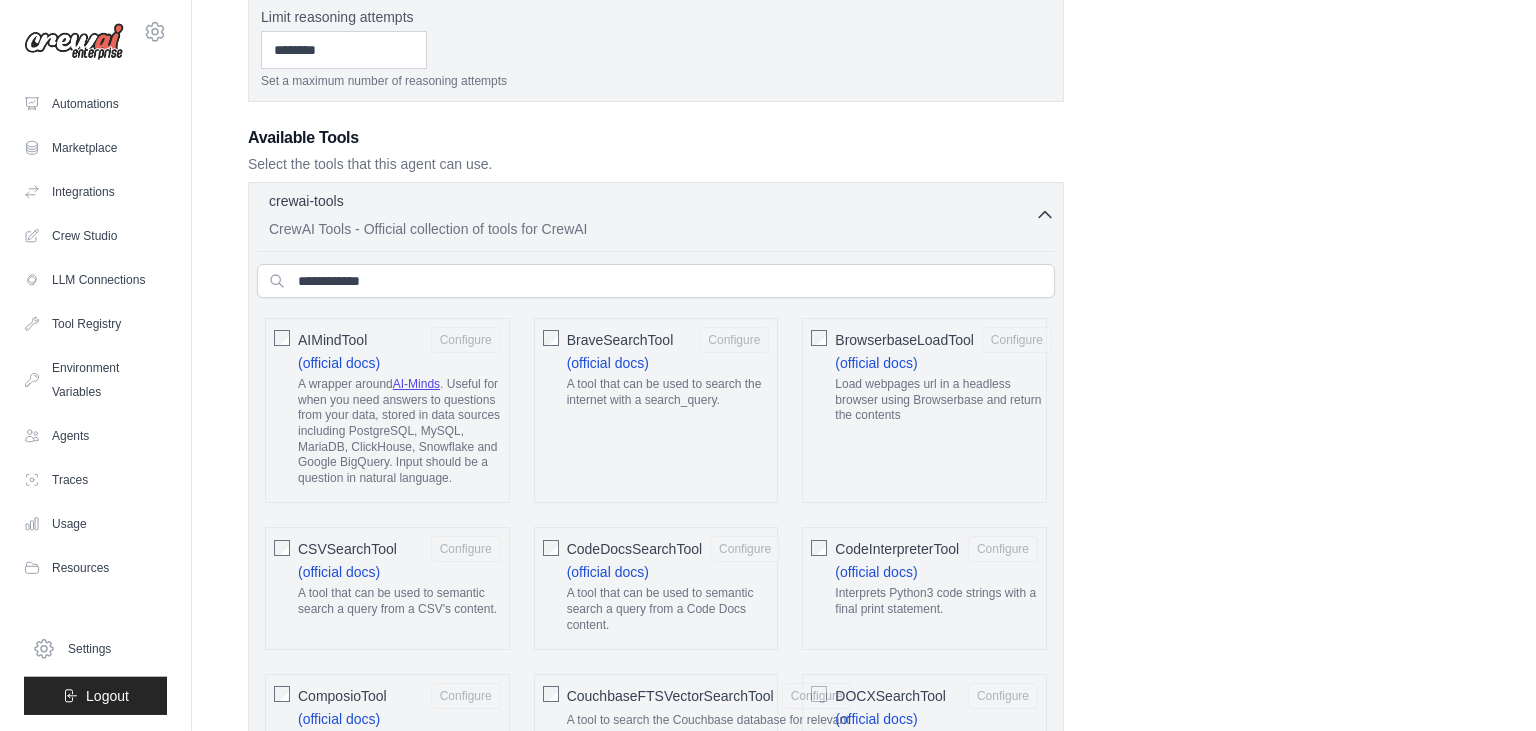 scroll, scrollTop: 673, scrollLeft: 0, axis: vertical 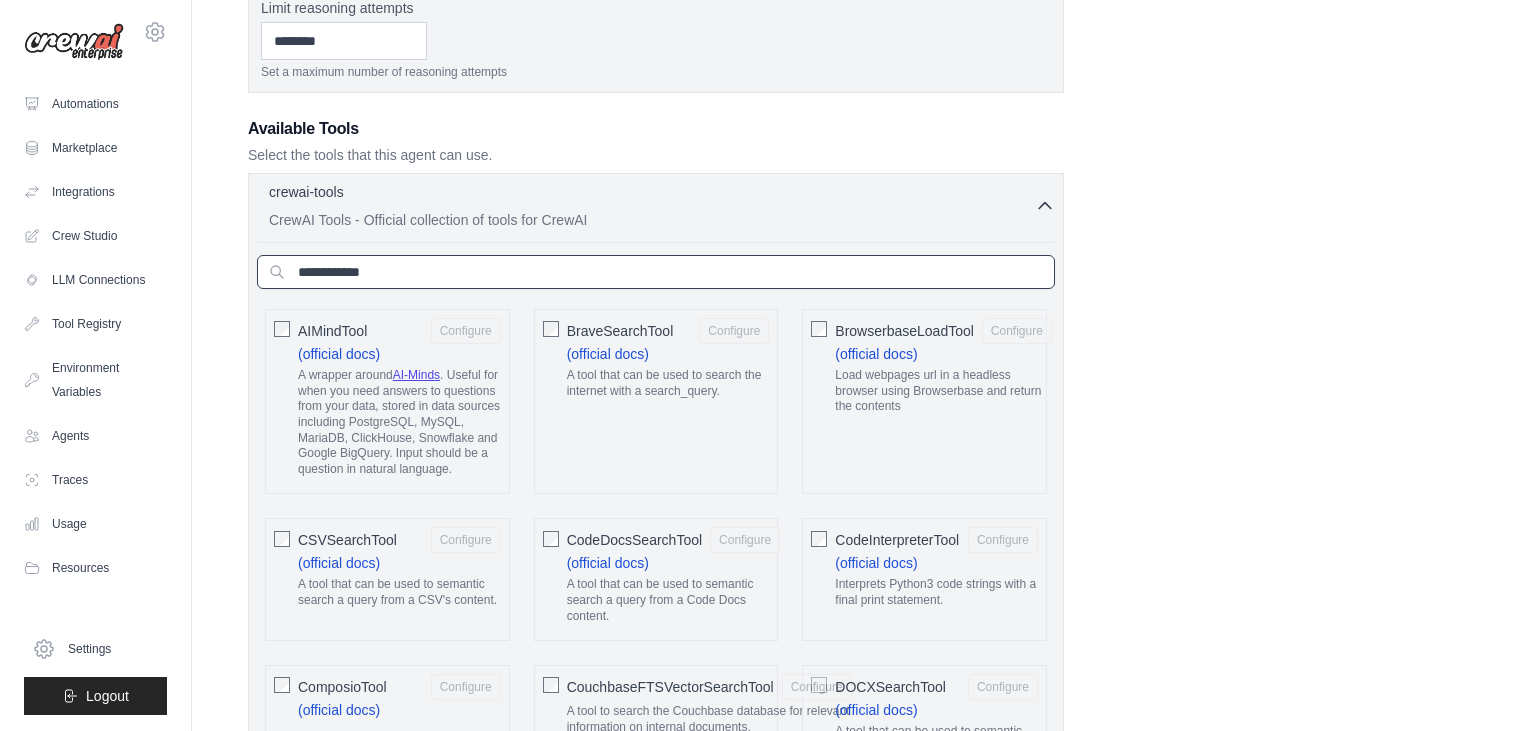 click at bounding box center [656, 272] 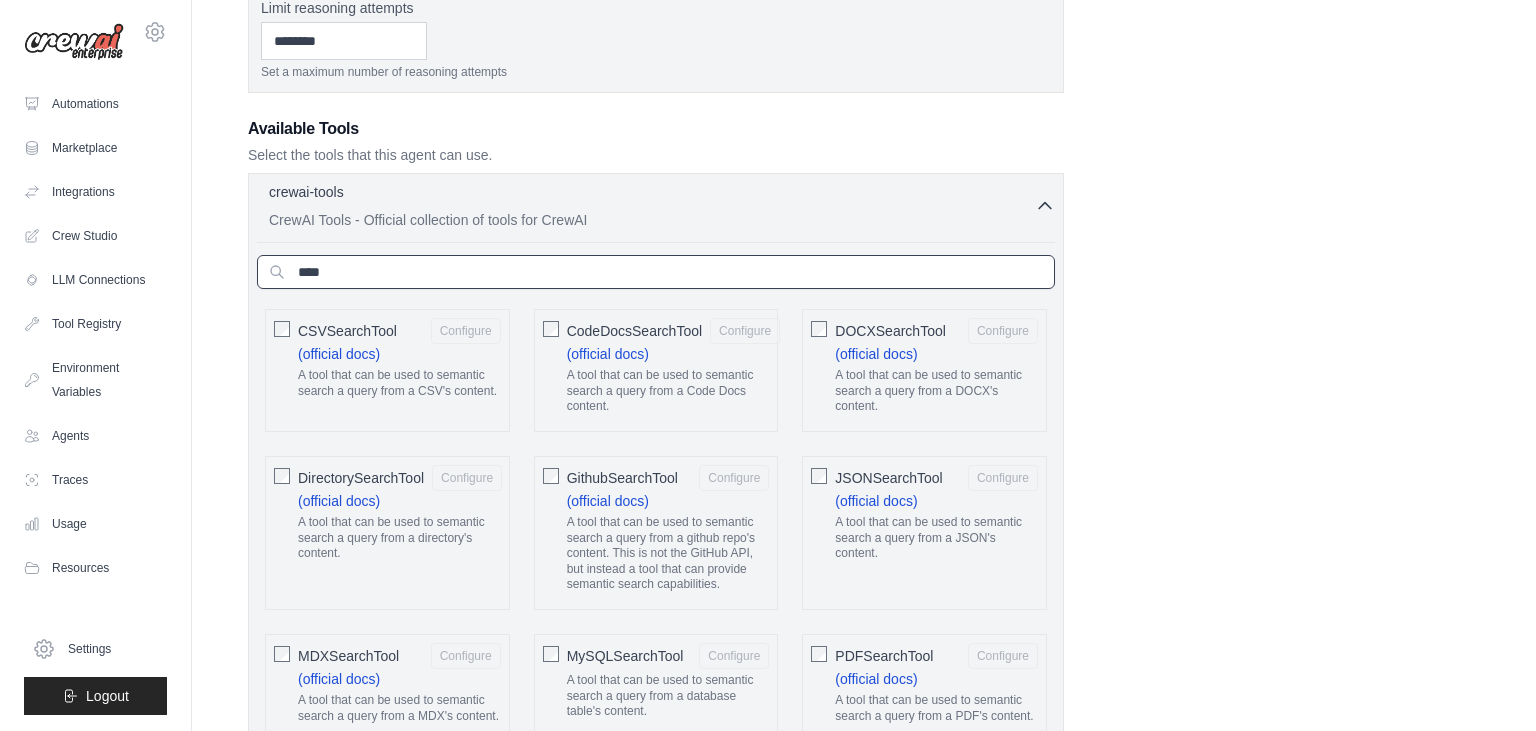 scroll, scrollTop: 532, scrollLeft: 0, axis: vertical 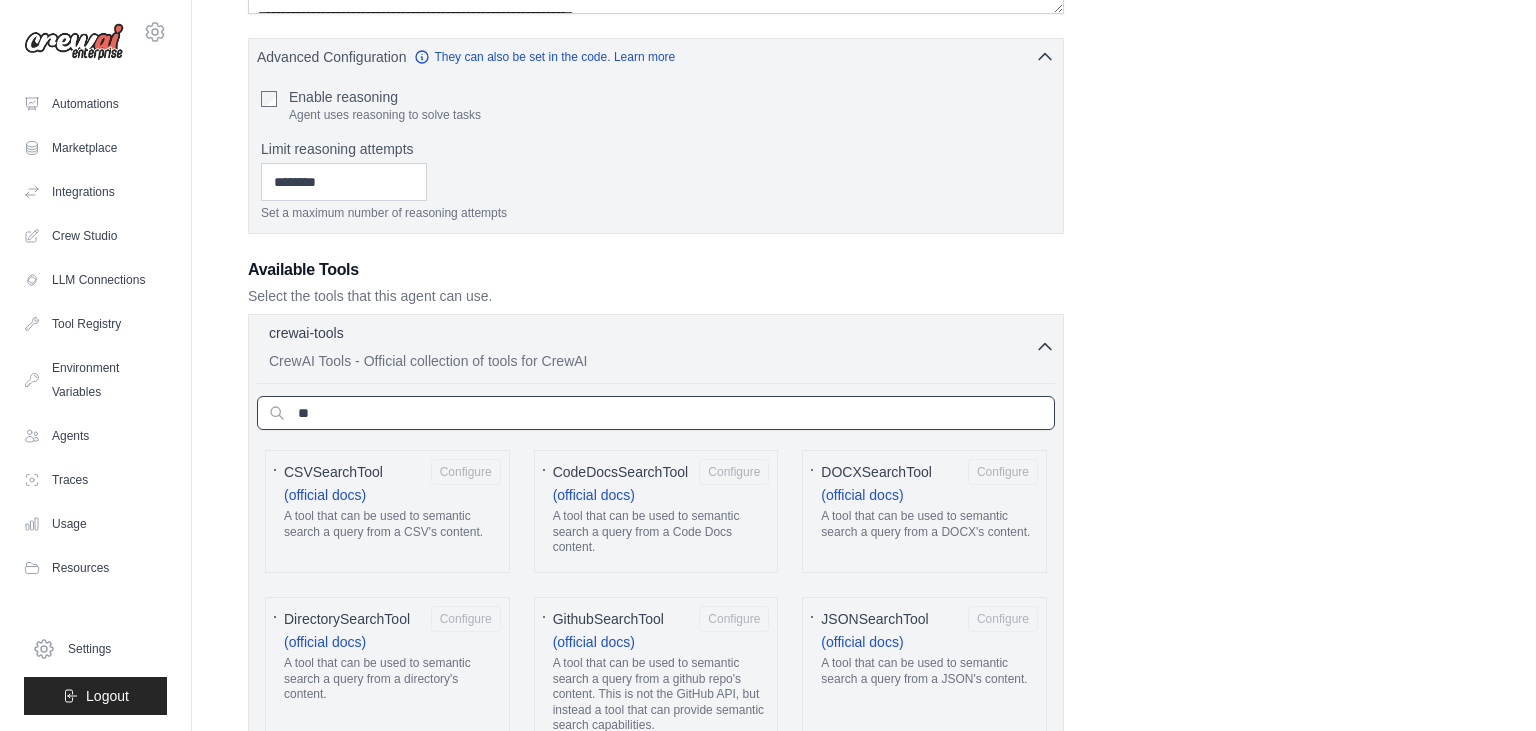 type on "*" 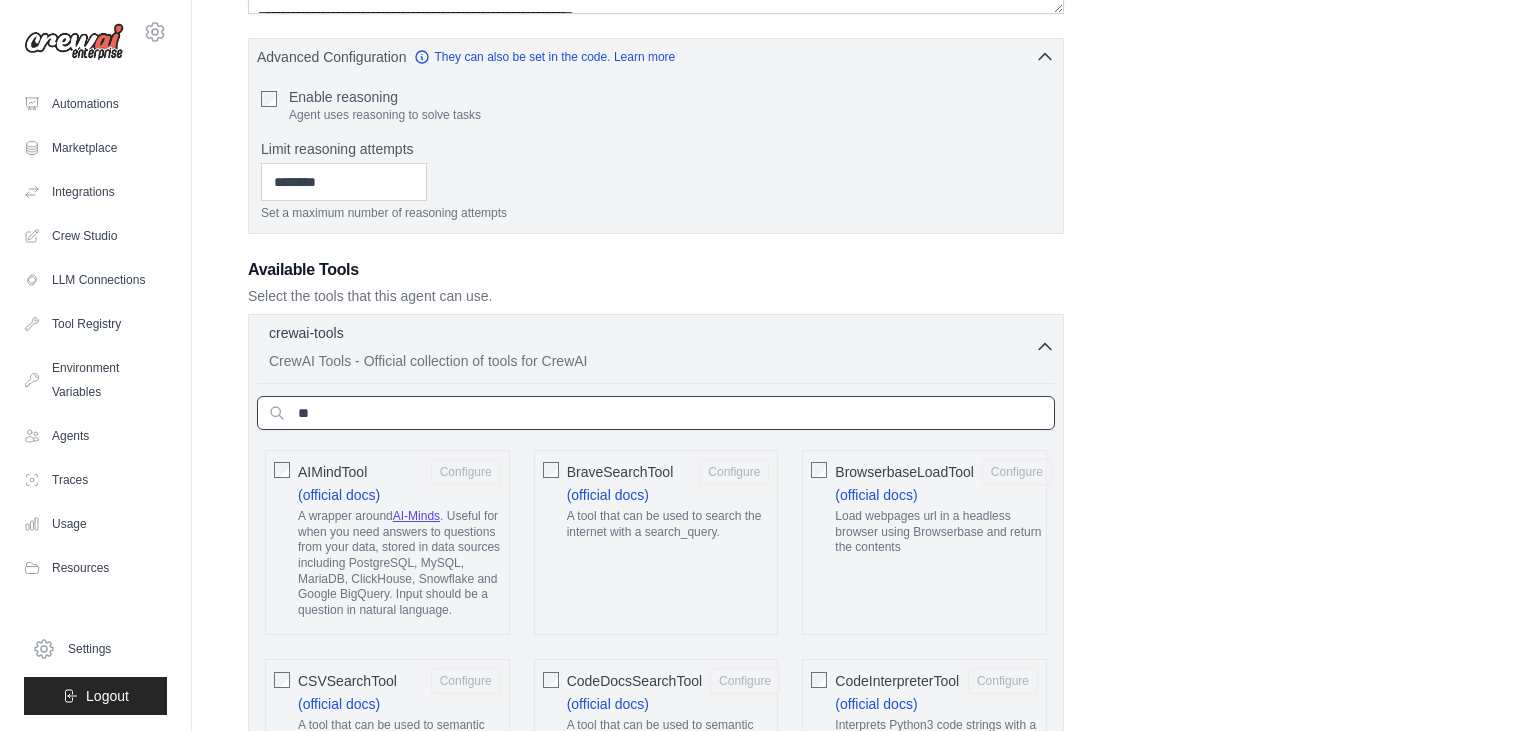 type on "*" 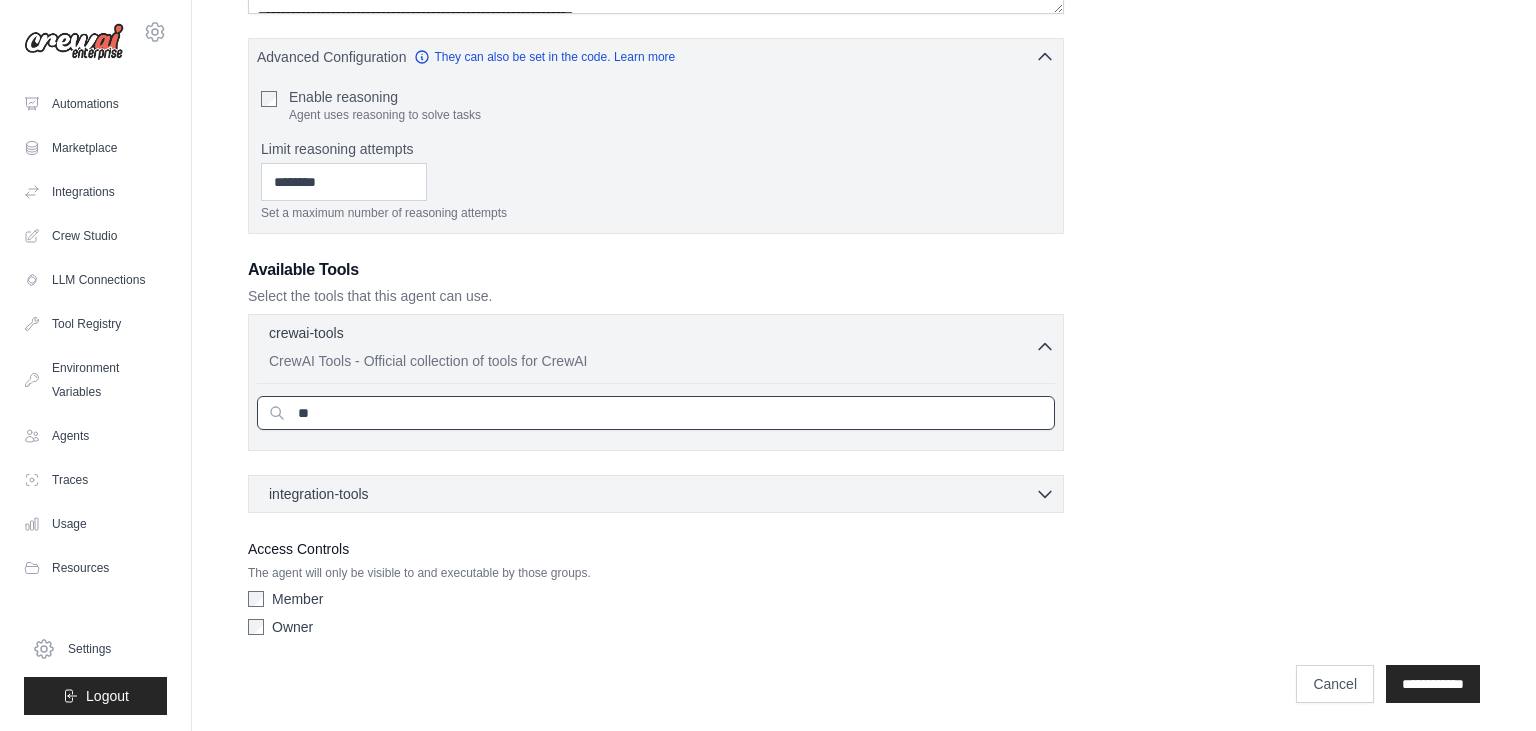 type on "*" 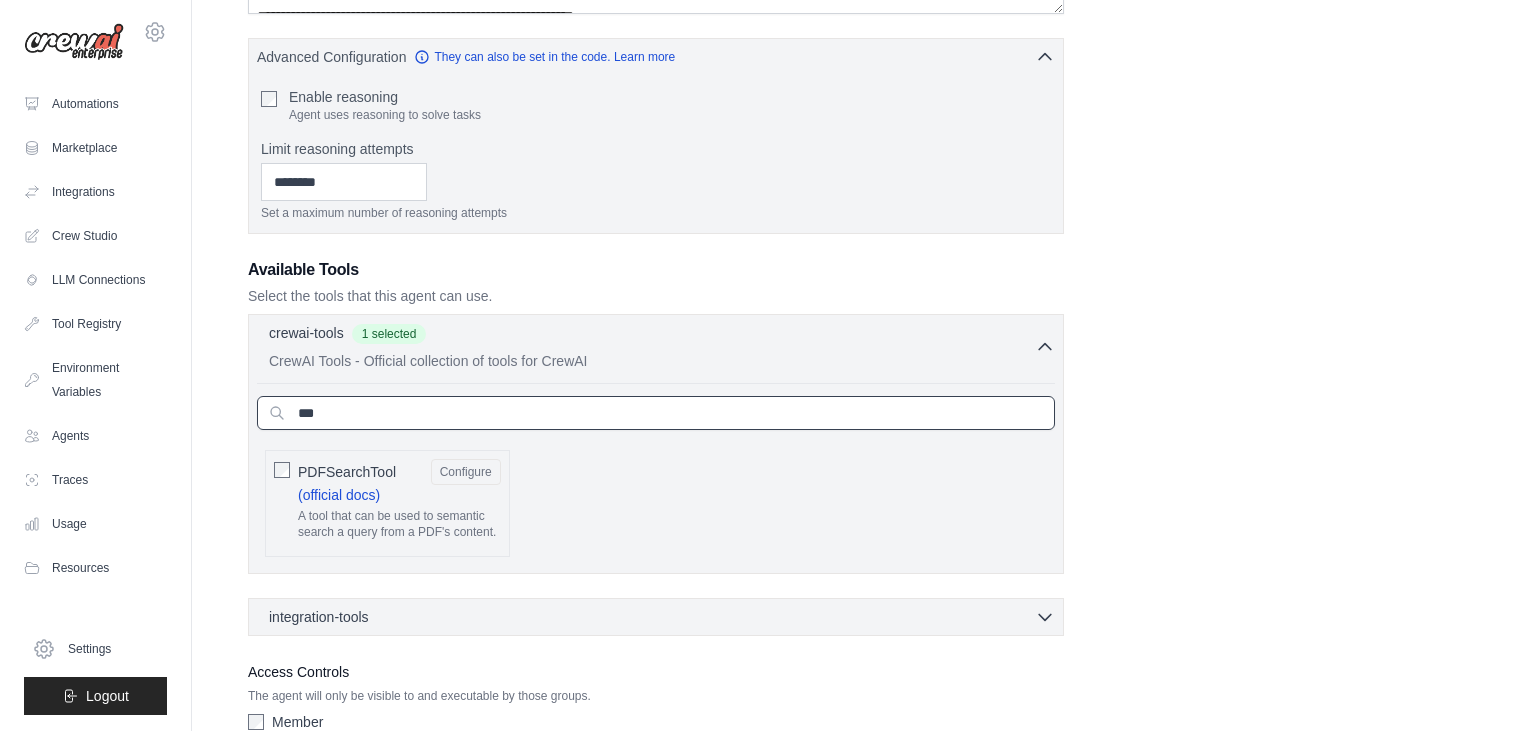 click on "***" at bounding box center (656, 413) 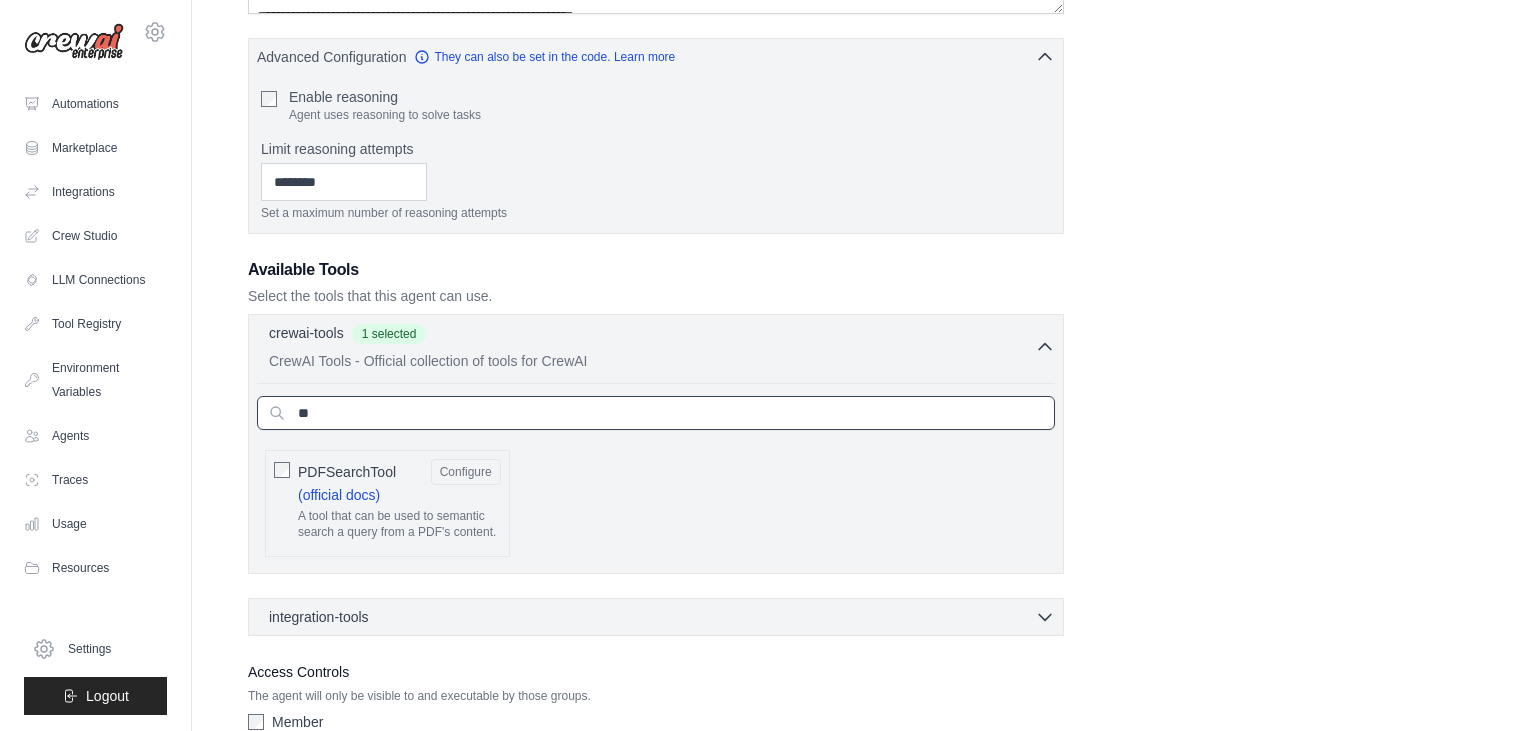 type on "*" 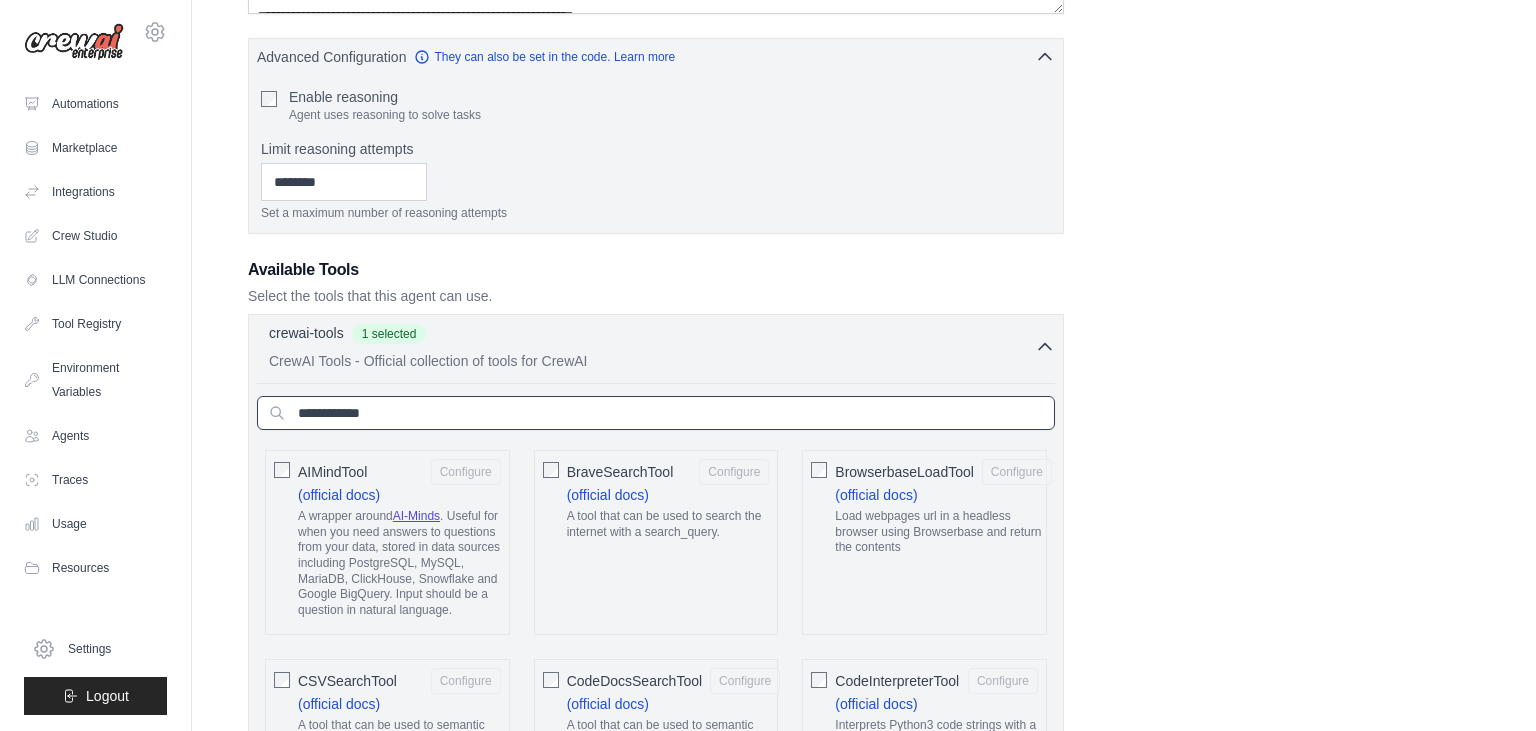 type 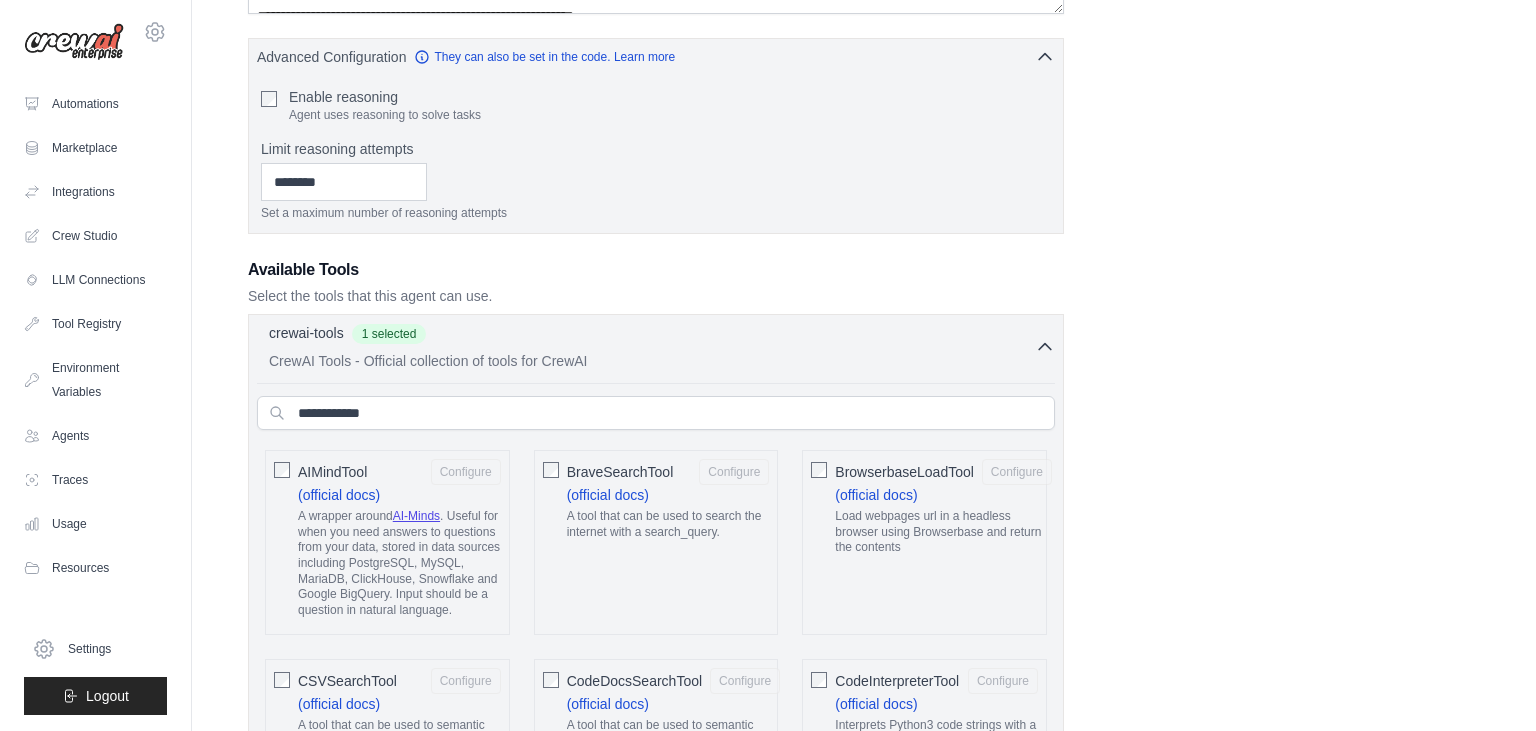 click on "**********" at bounding box center (864, 1946) 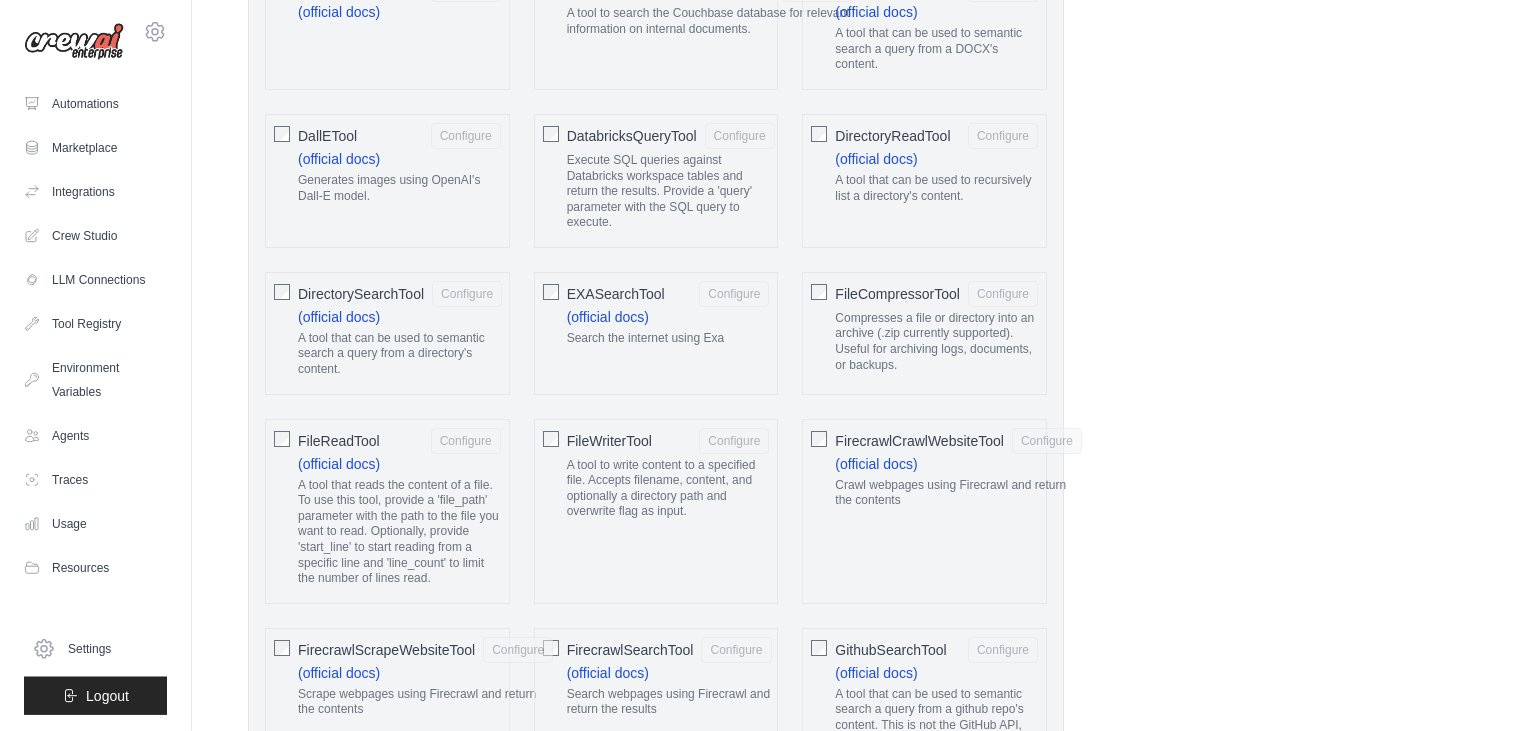 scroll, scrollTop: 1377, scrollLeft: 0, axis: vertical 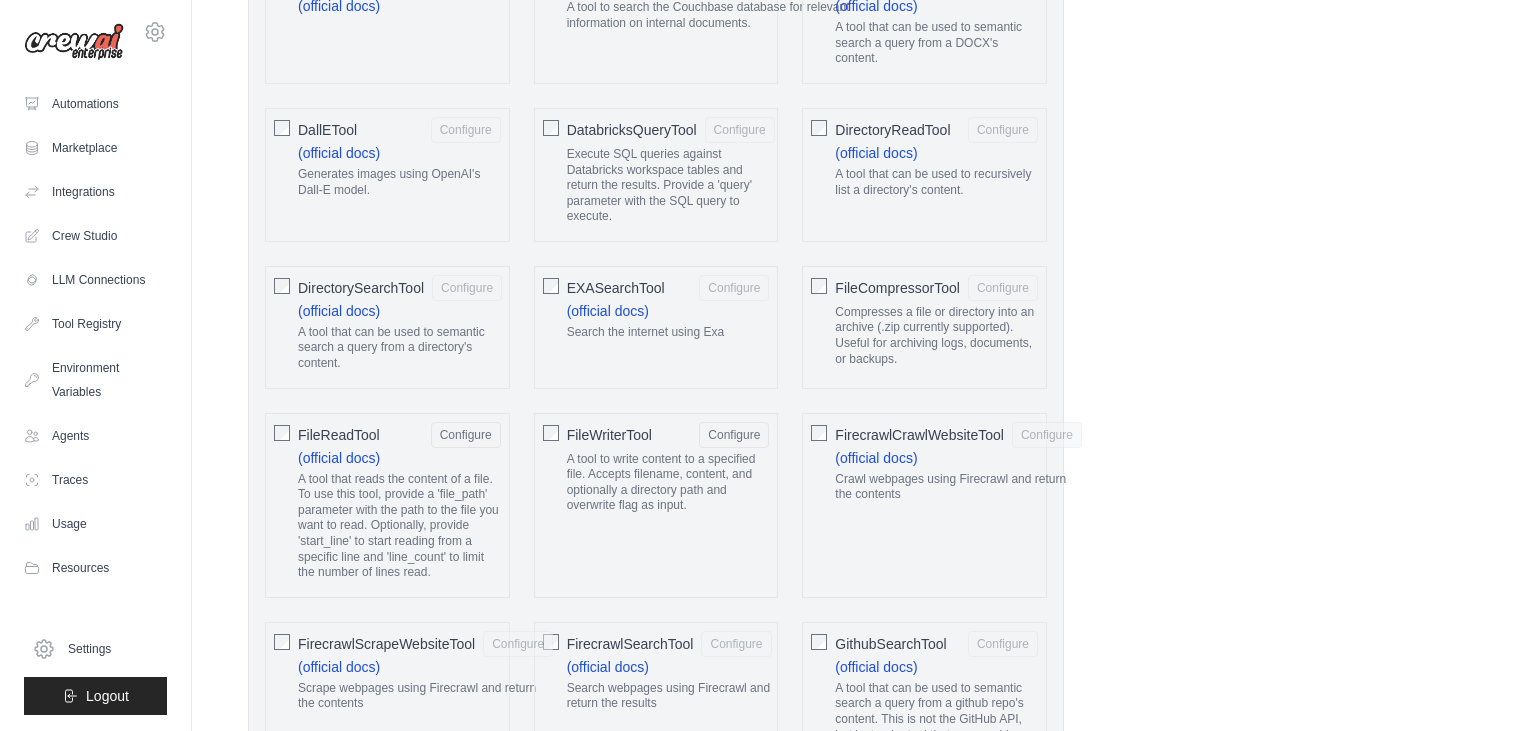 click on "**********" at bounding box center (864, 1101) 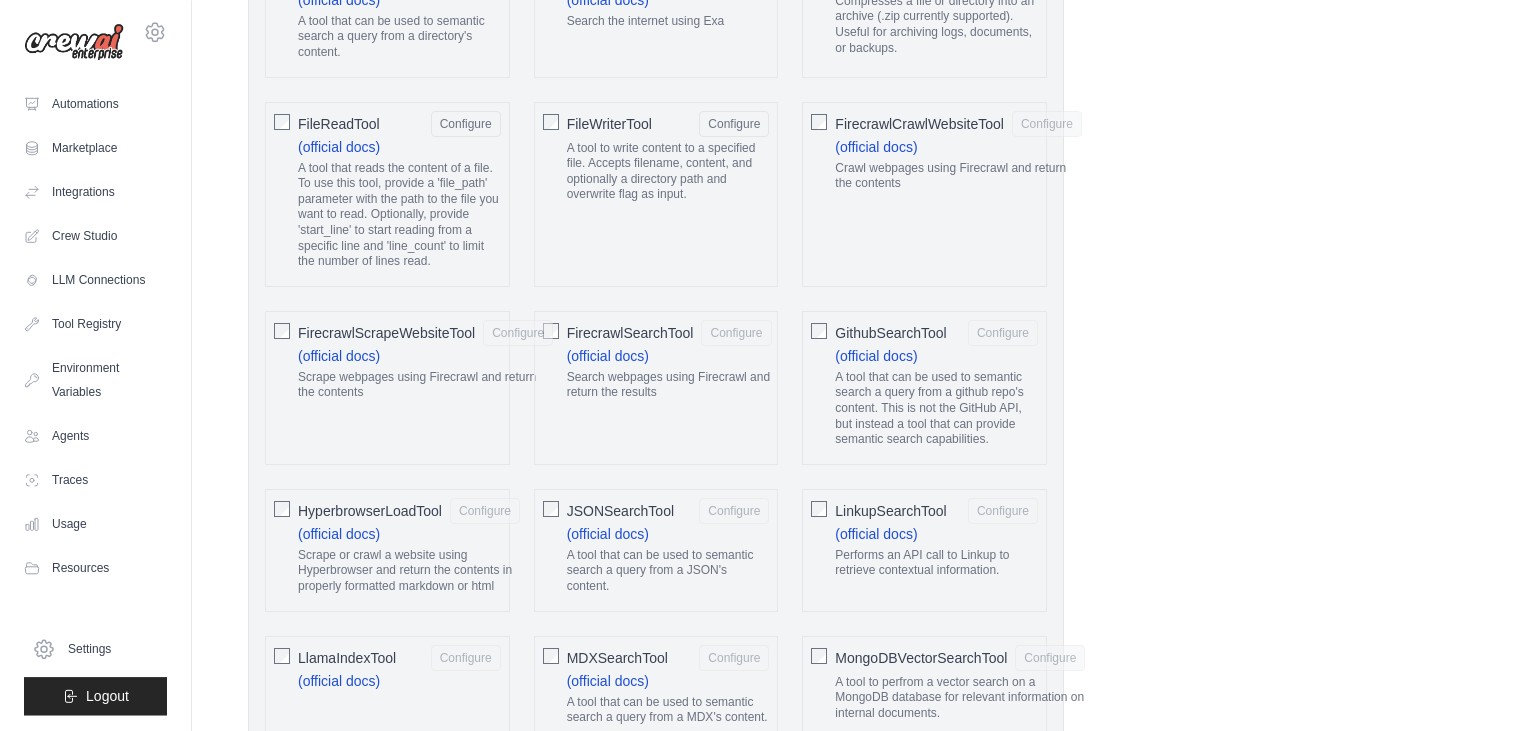 scroll, scrollTop: 1694, scrollLeft: 0, axis: vertical 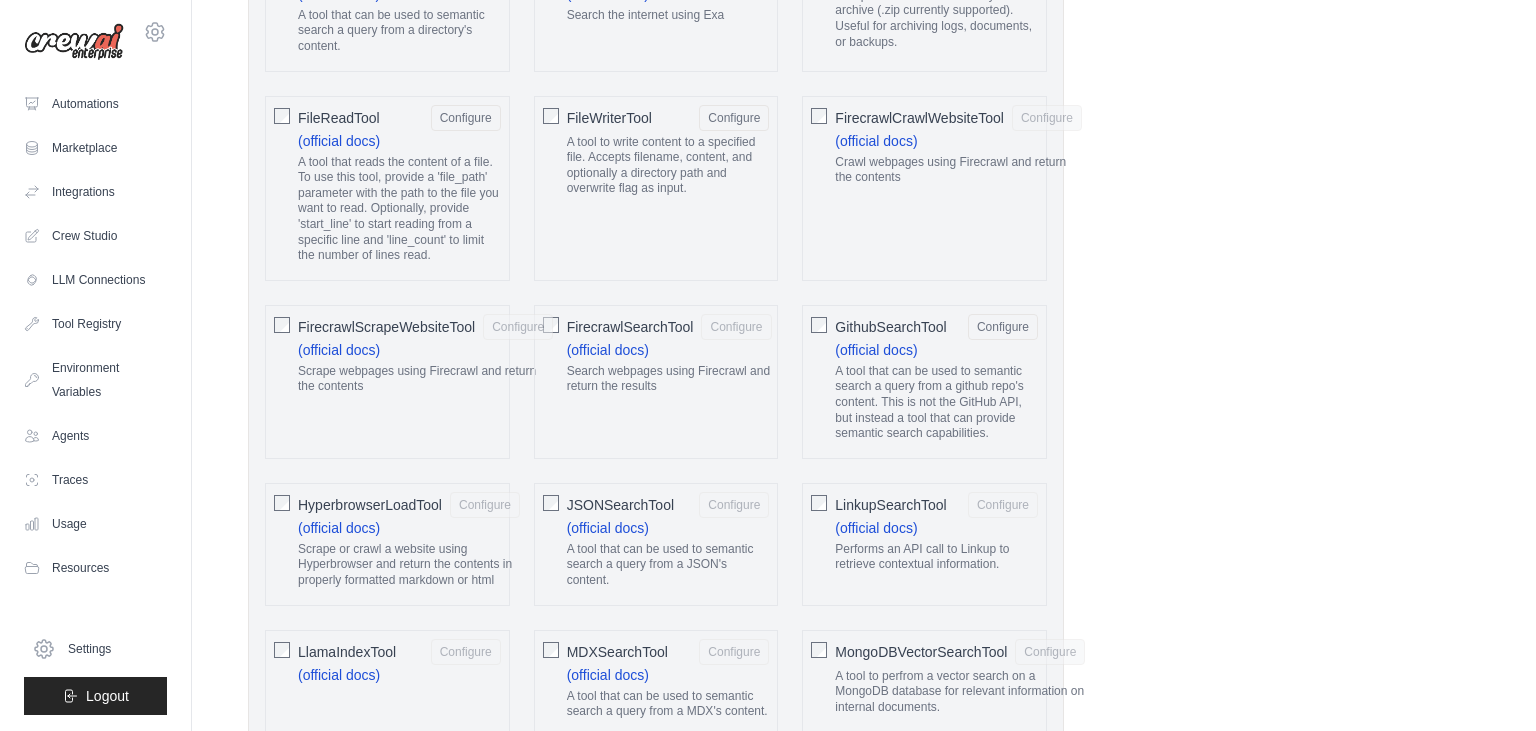 click on "**********" at bounding box center [864, 784] 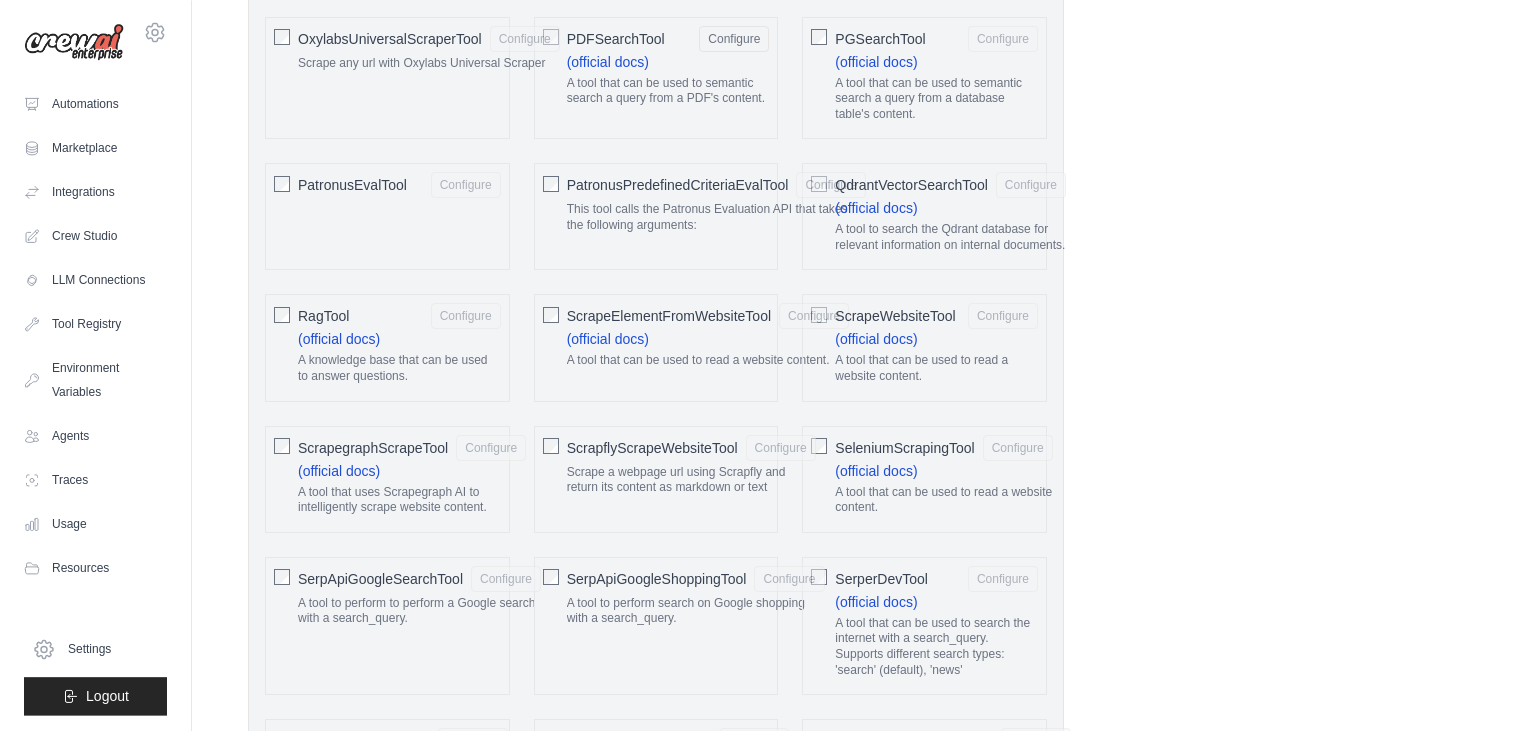 scroll, scrollTop: 2750, scrollLeft: 0, axis: vertical 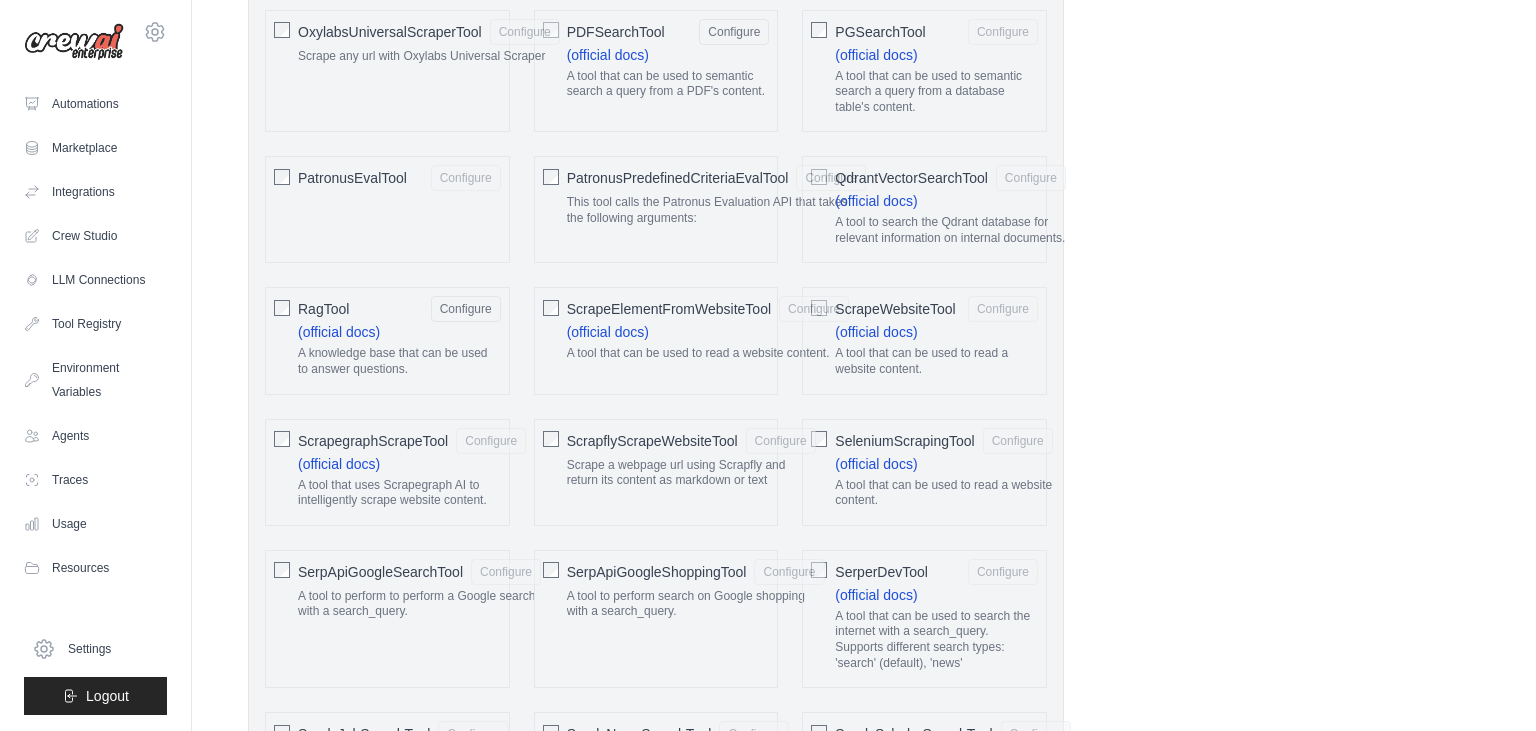 click on "**********" at bounding box center (864, -272) 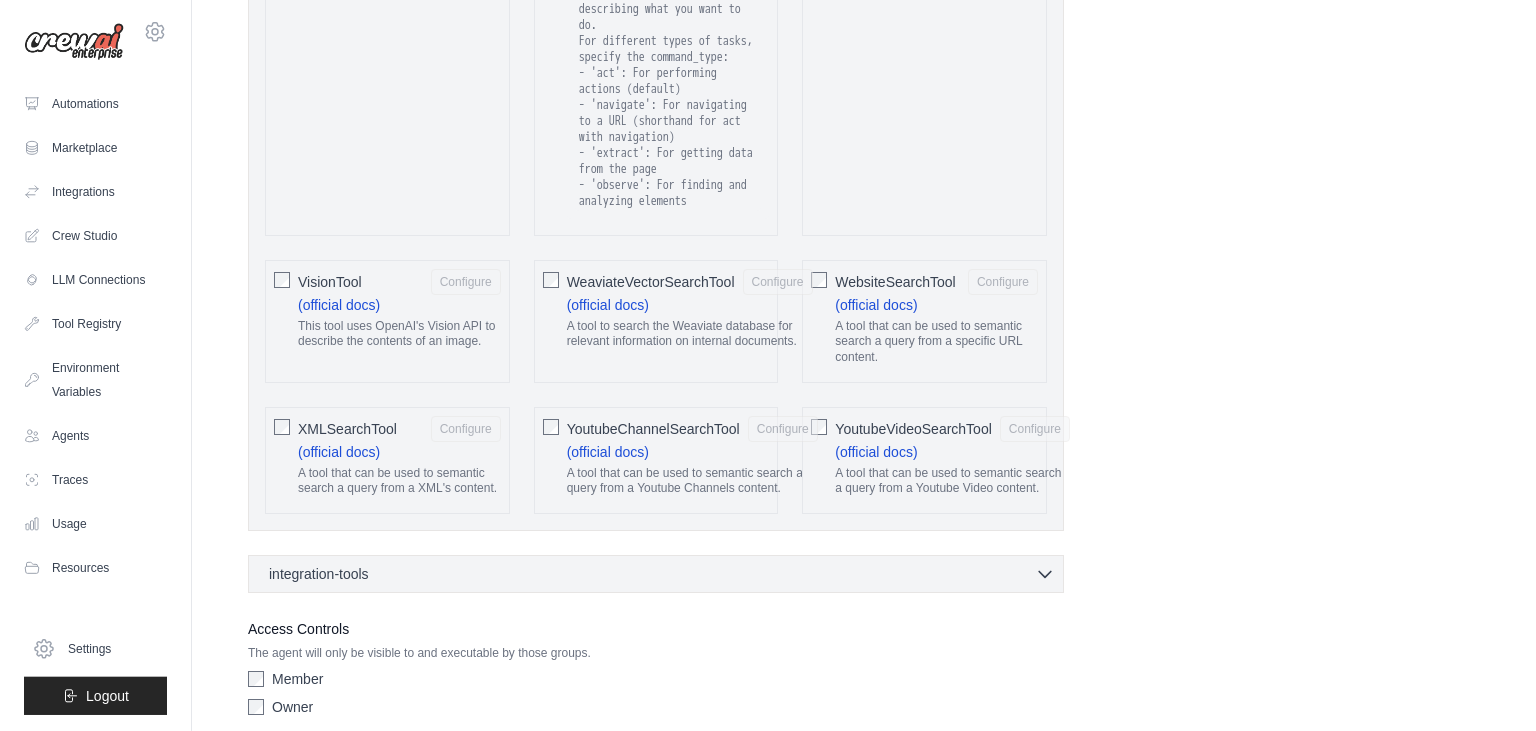 scroll, scrollTop: 4189, scrollLeft: 0, axis: vertical 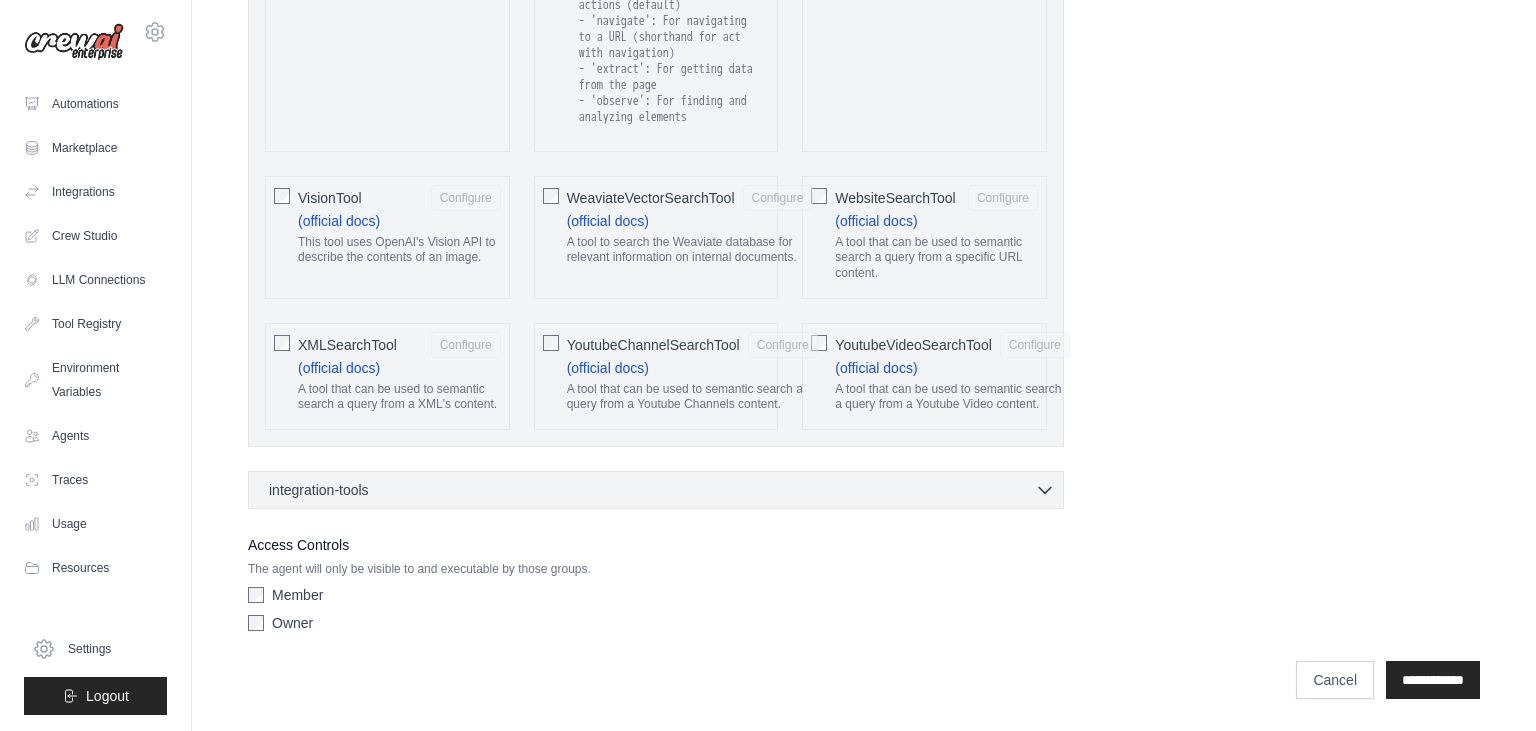 click on "integration-tools
0 selected
Gmail Google Sheets Notion" at bounding box center (656, 490) 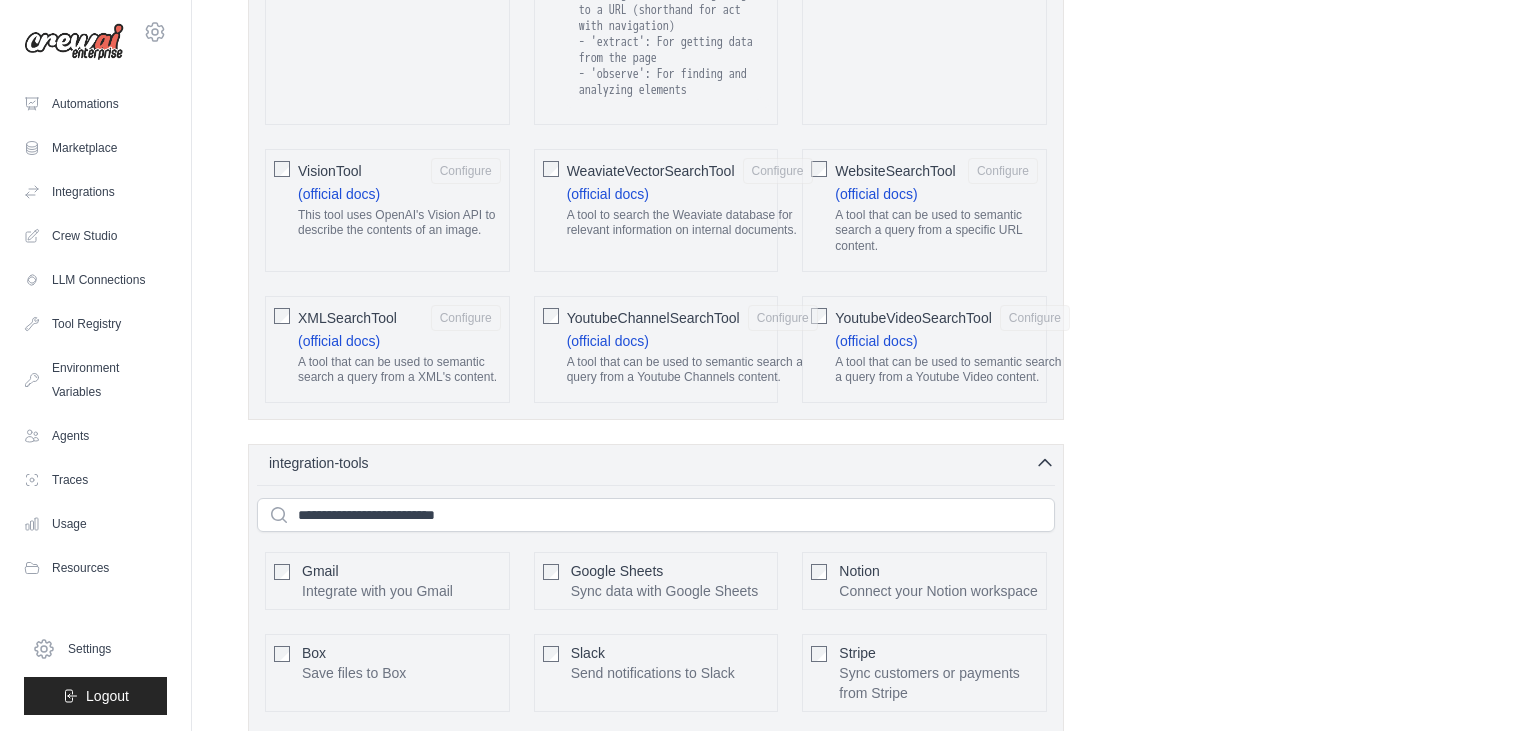 click on "**********" at bounding box center [864, -1435] 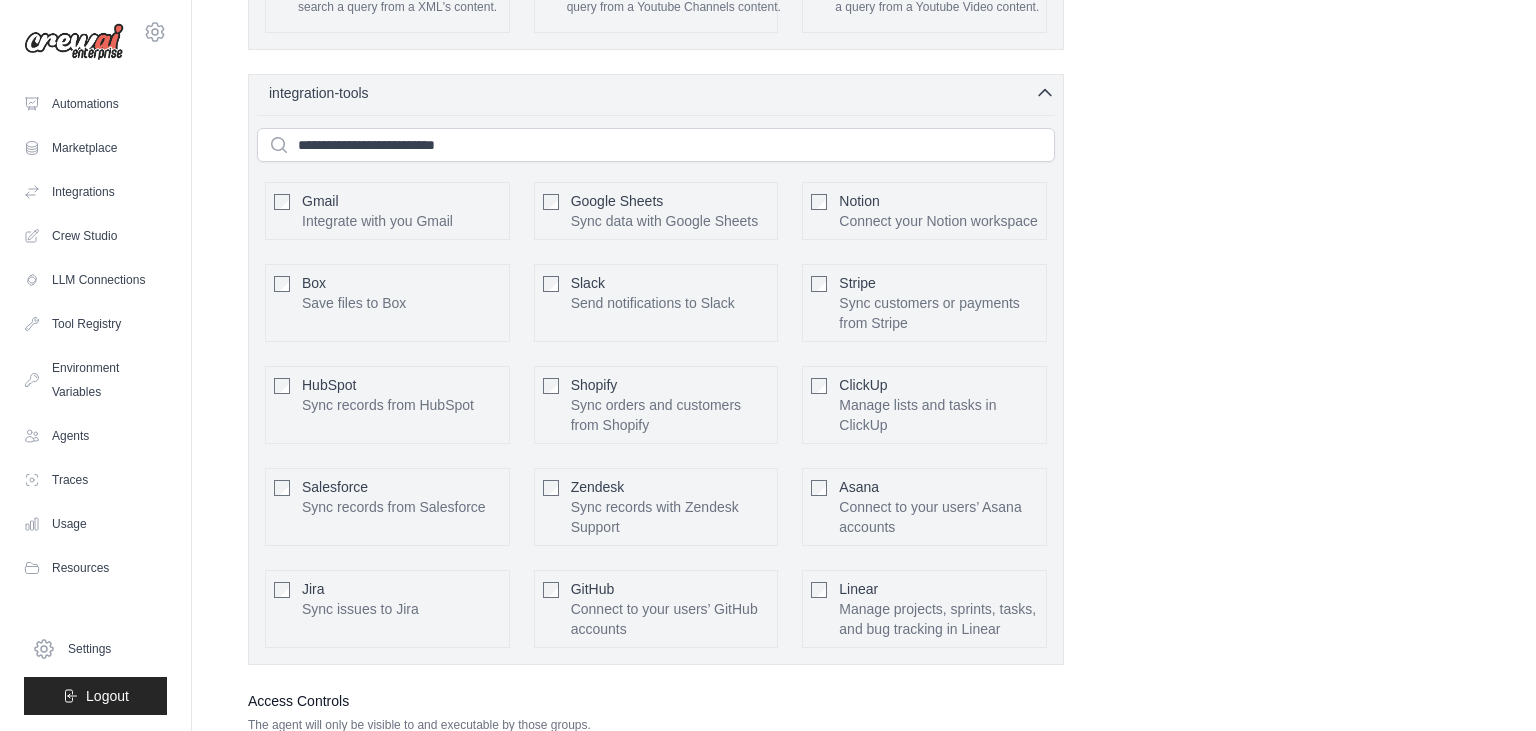 scroll, scrollTop: 4612, scrollLeft: 0, axis: vertical 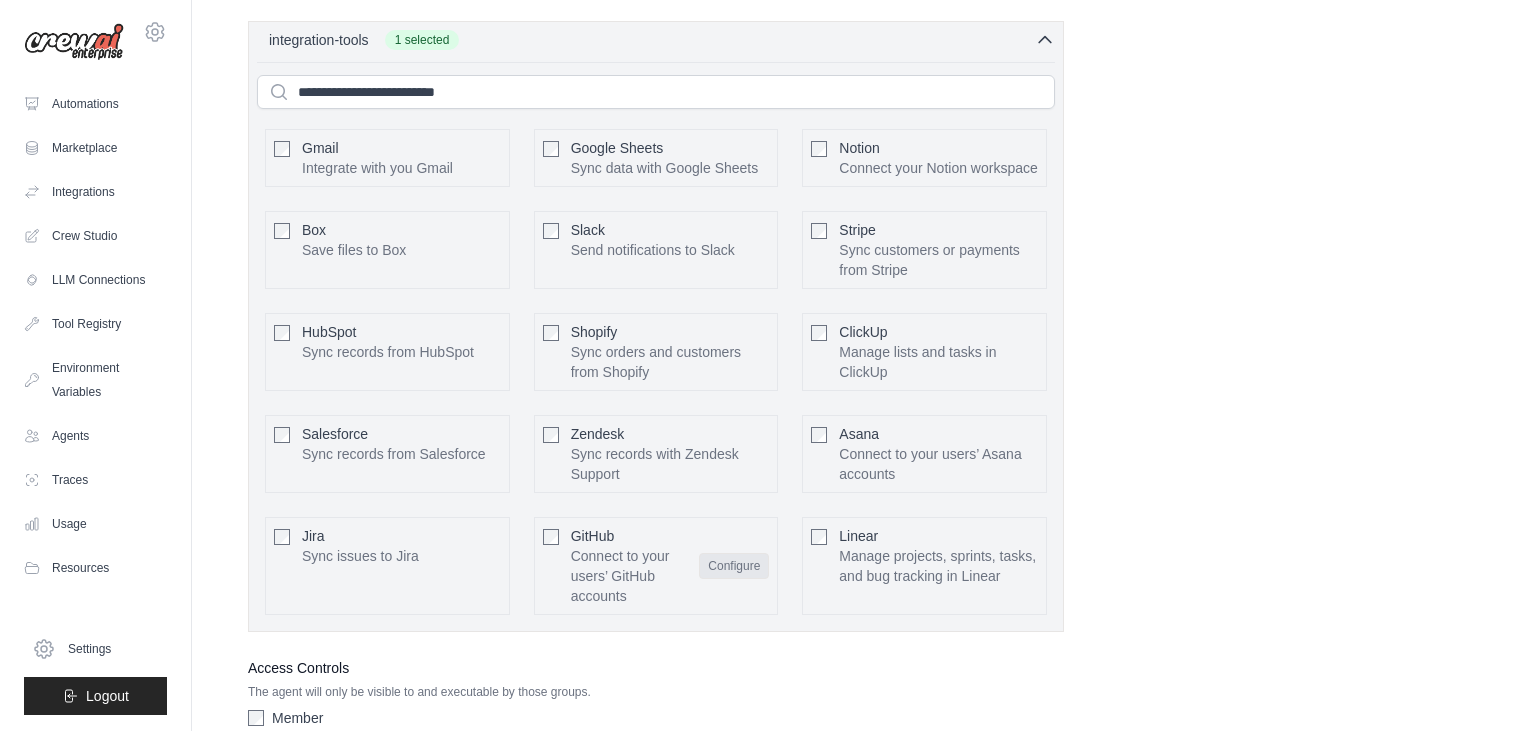 click on "Configure" at bounding box center [734, 566] 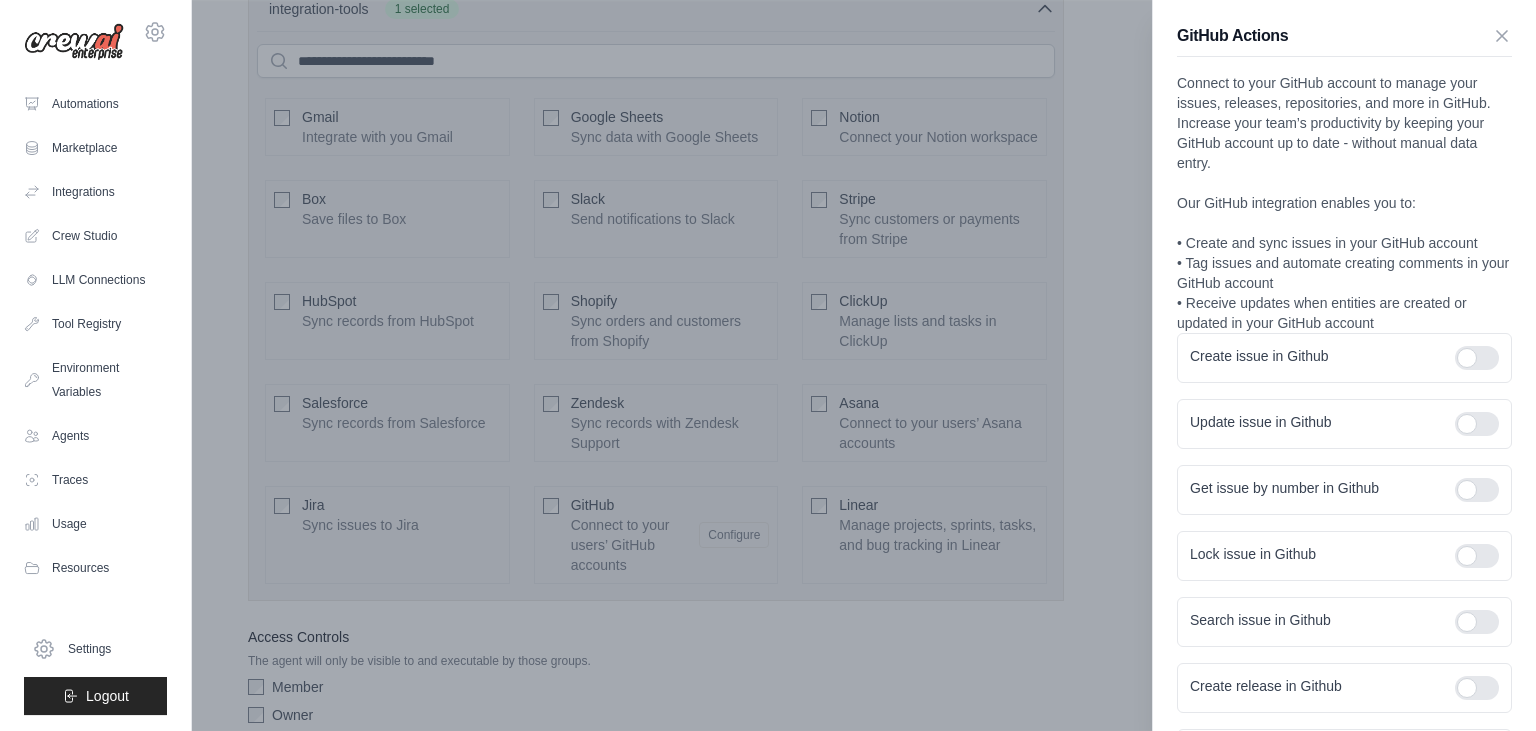scroll, scrollTop: 4760, scrollLeft: 0, axis: vertical 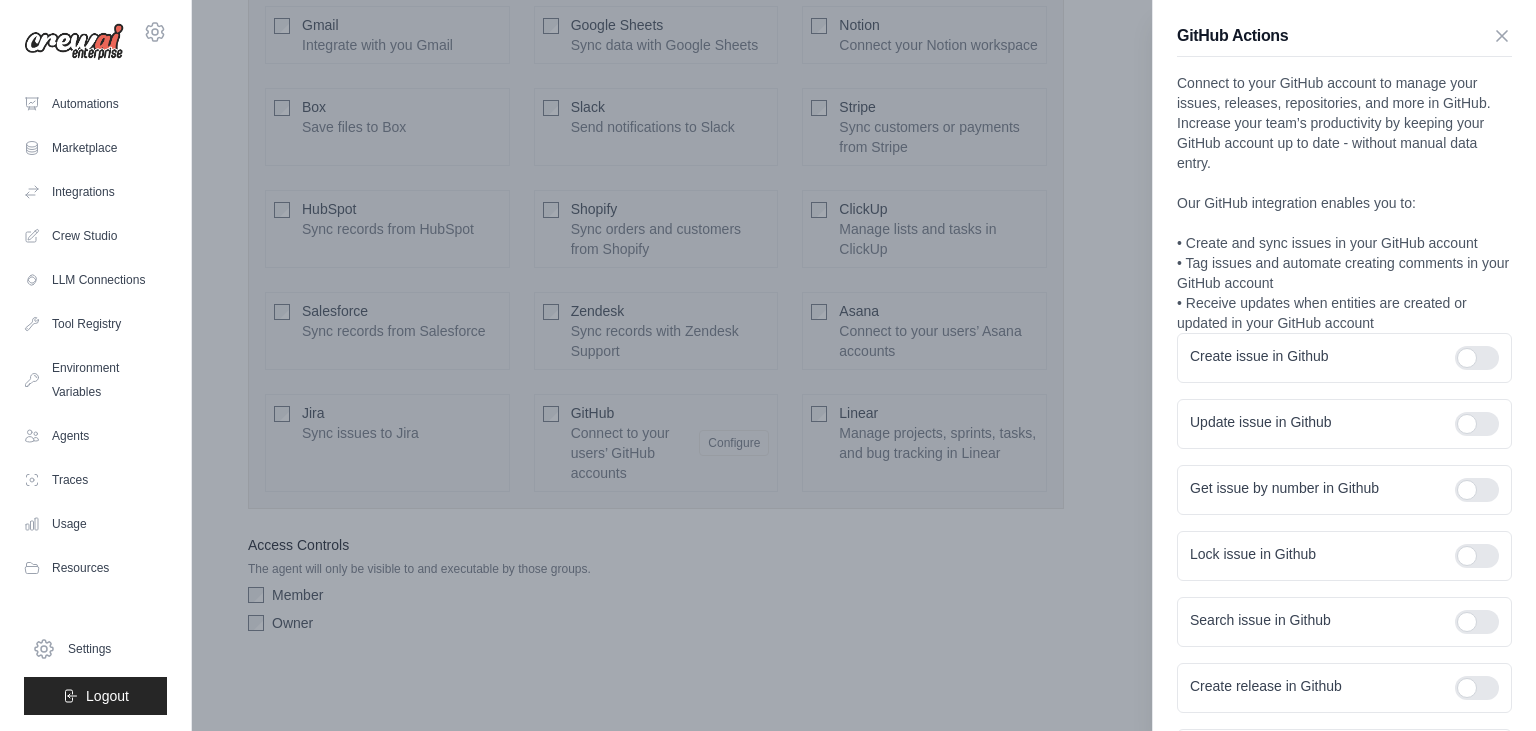 click on "Create issue in Github Update issue in Github Get issue by number in Github Lock issue in Github Search issue in Github Create release in Github Update release in Github Get release by ID in Github Get release by tag name in Github Delete release in Github" at bounding box center (1344, 655) 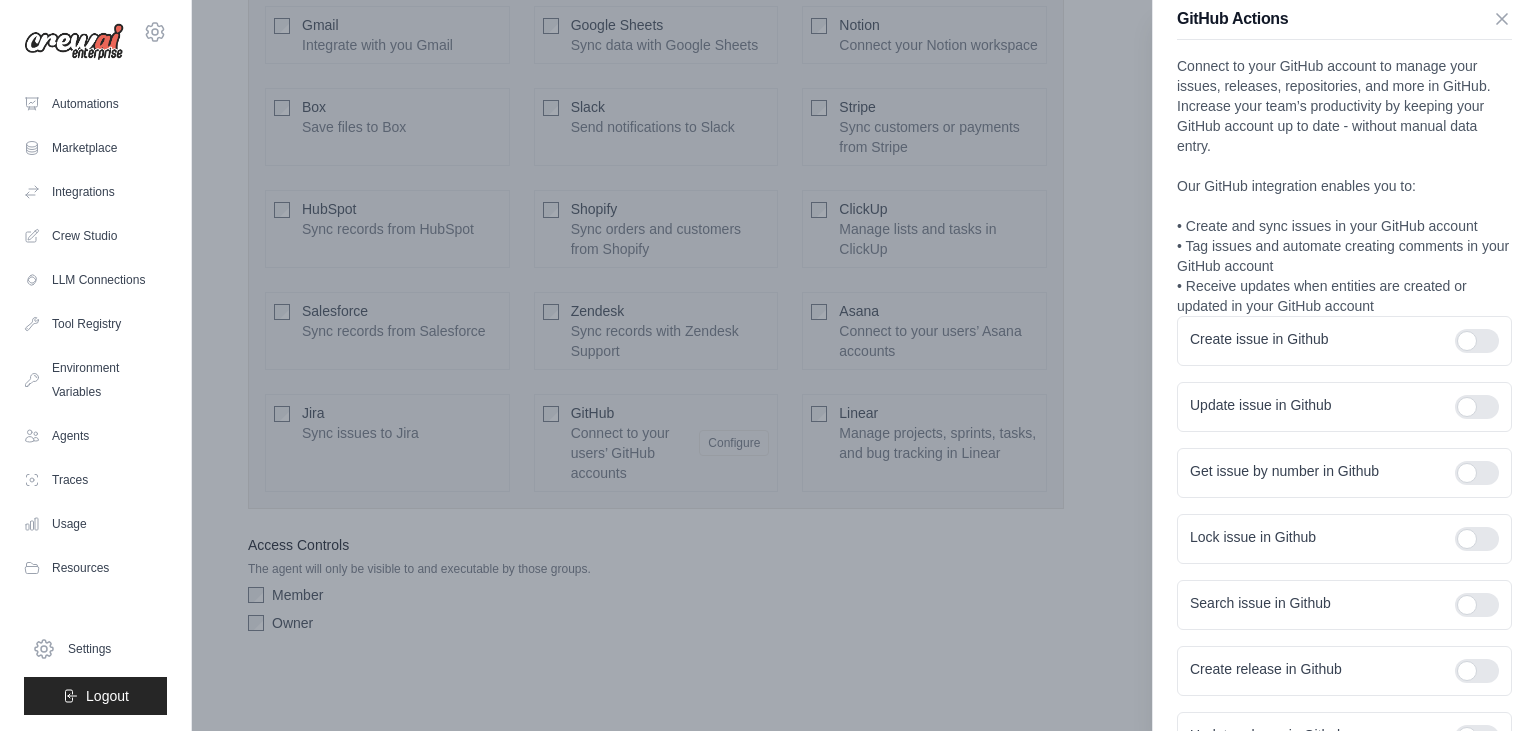 scroll, scrollTop: 0, scrollLeft: 0, axis: both 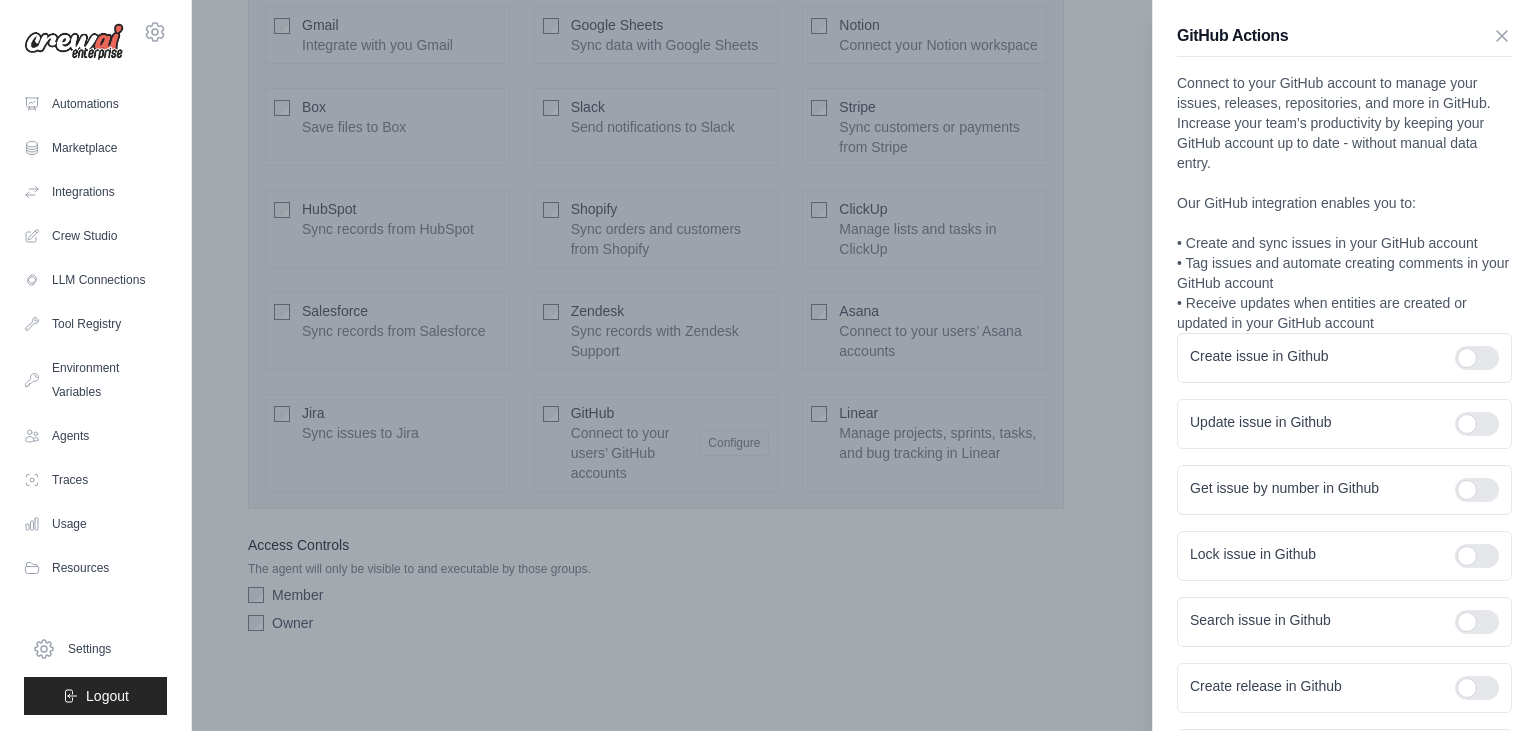 click at bounding box center (768, 365) 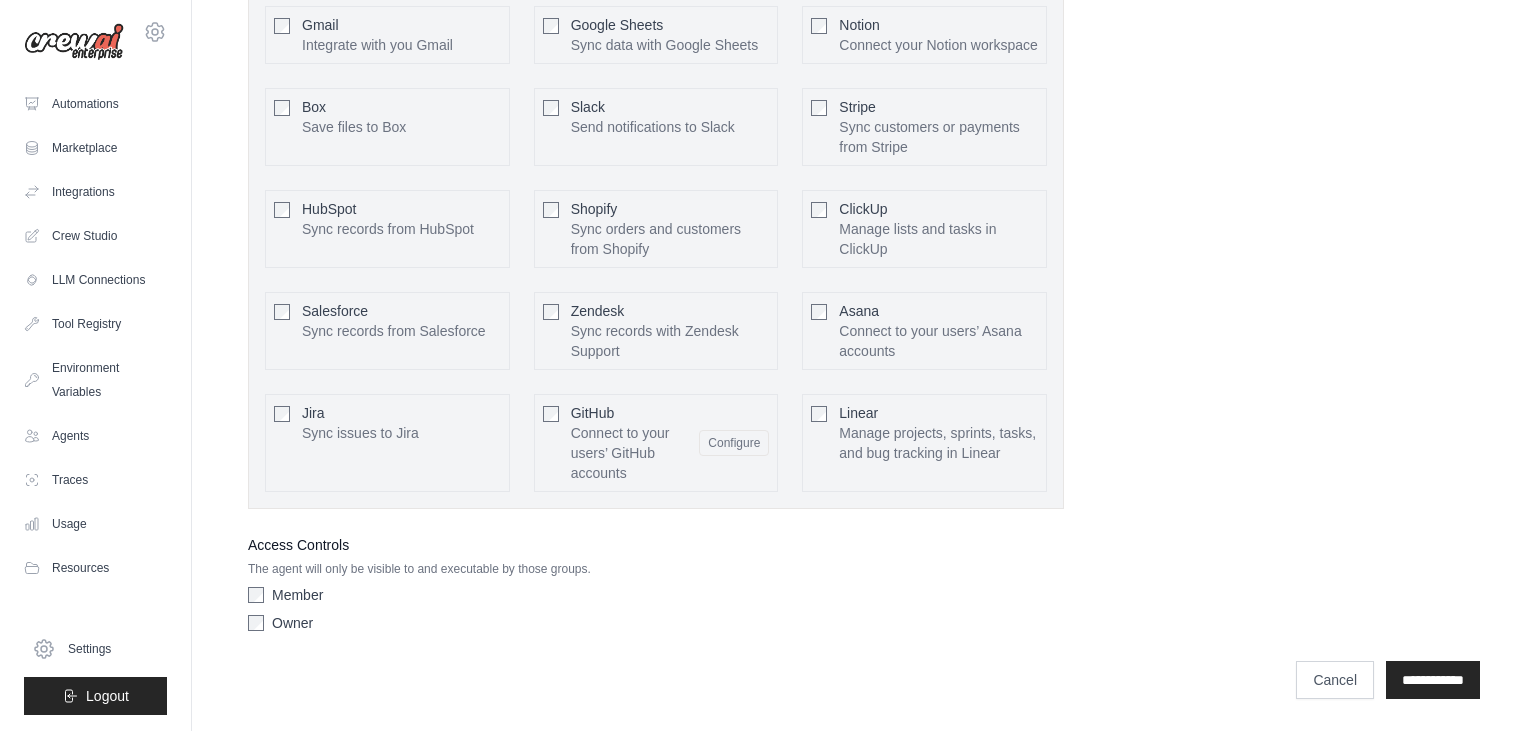 click on "GitHub
Connect to your users’ GitHub accounts
Configure" at bounding box center (656, 443) 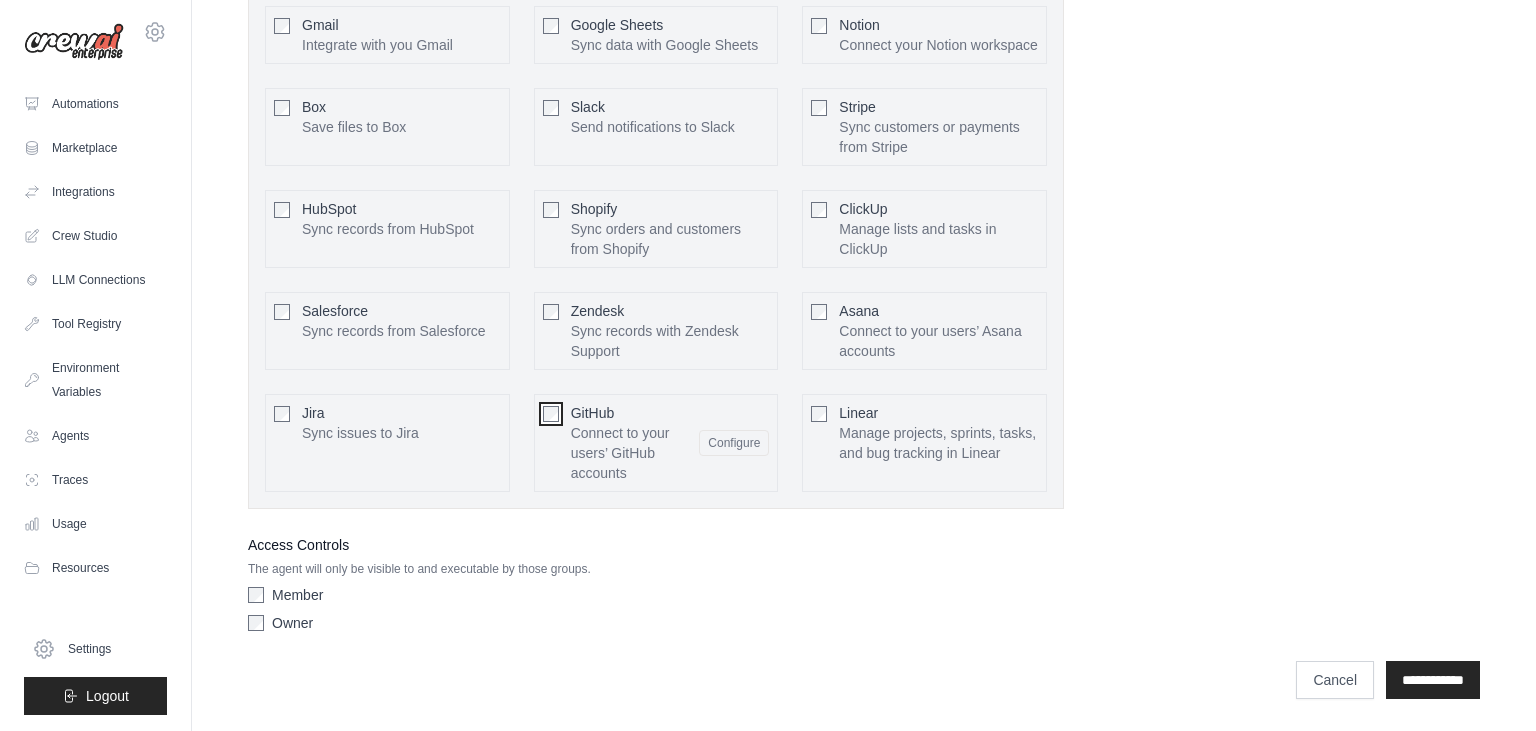 scroll, scrollTop: 4740, scrollLeft: 0, axis: vertical 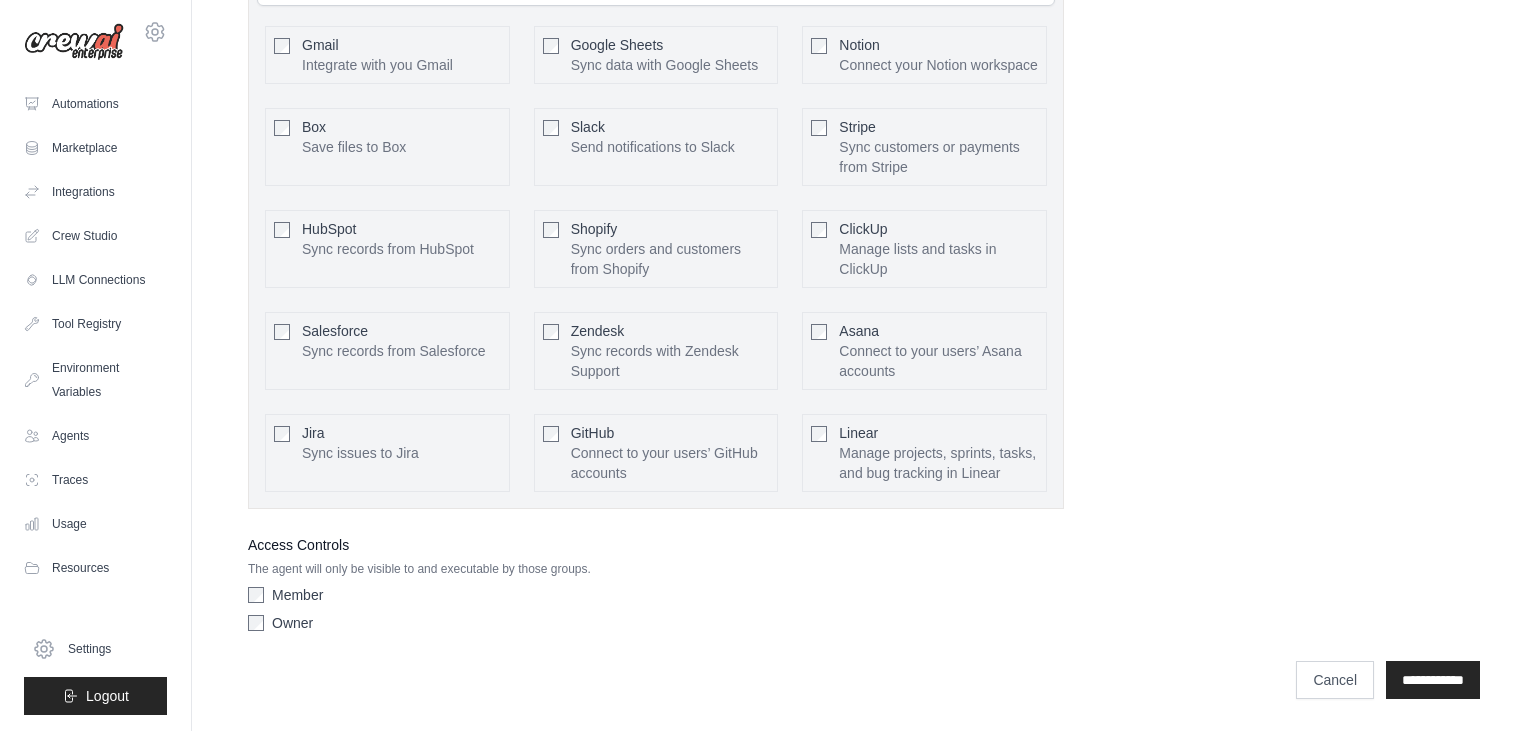 click on "**********" at bounding box center [864, -1961] 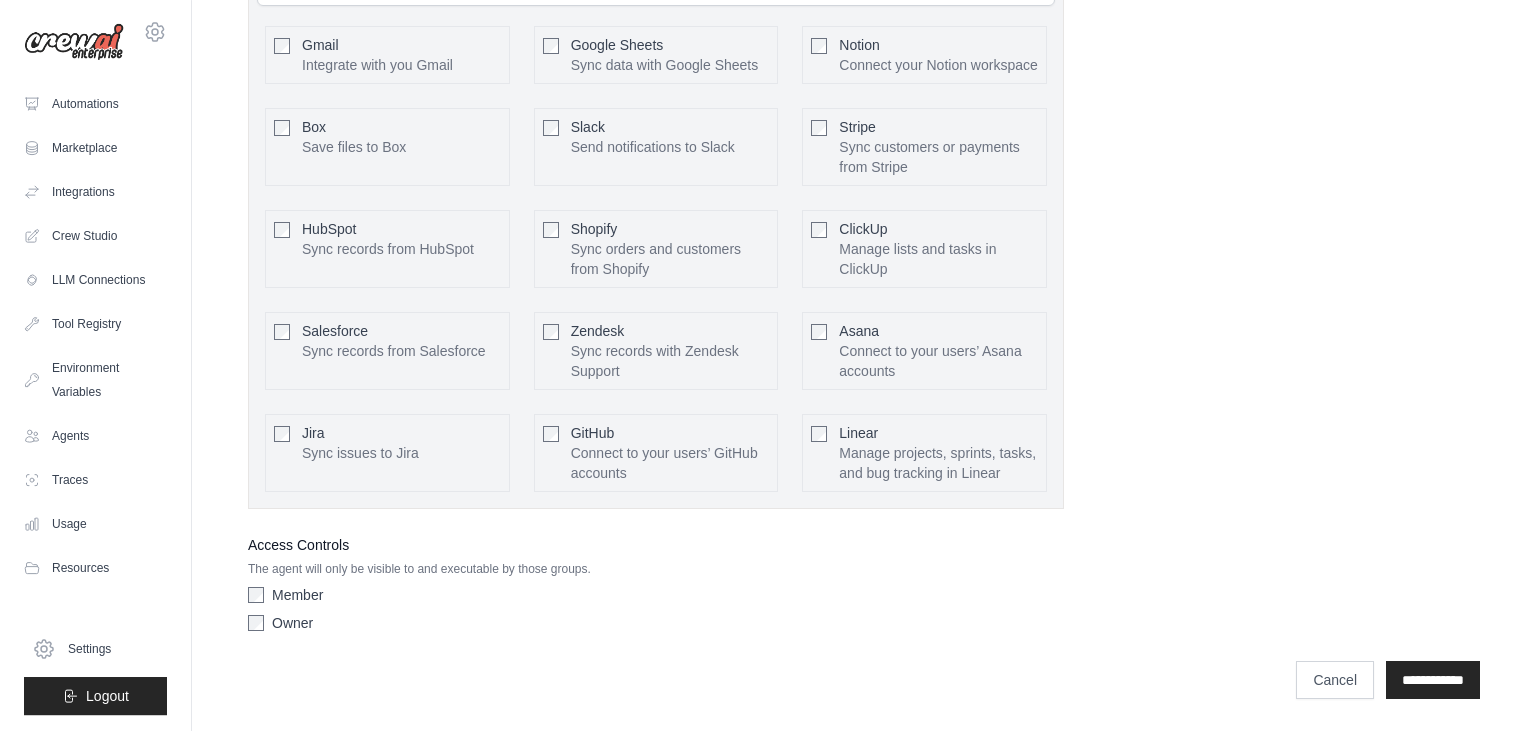 scroll, scrollTop: 4740, scrollLeft: 0, axis: vertical 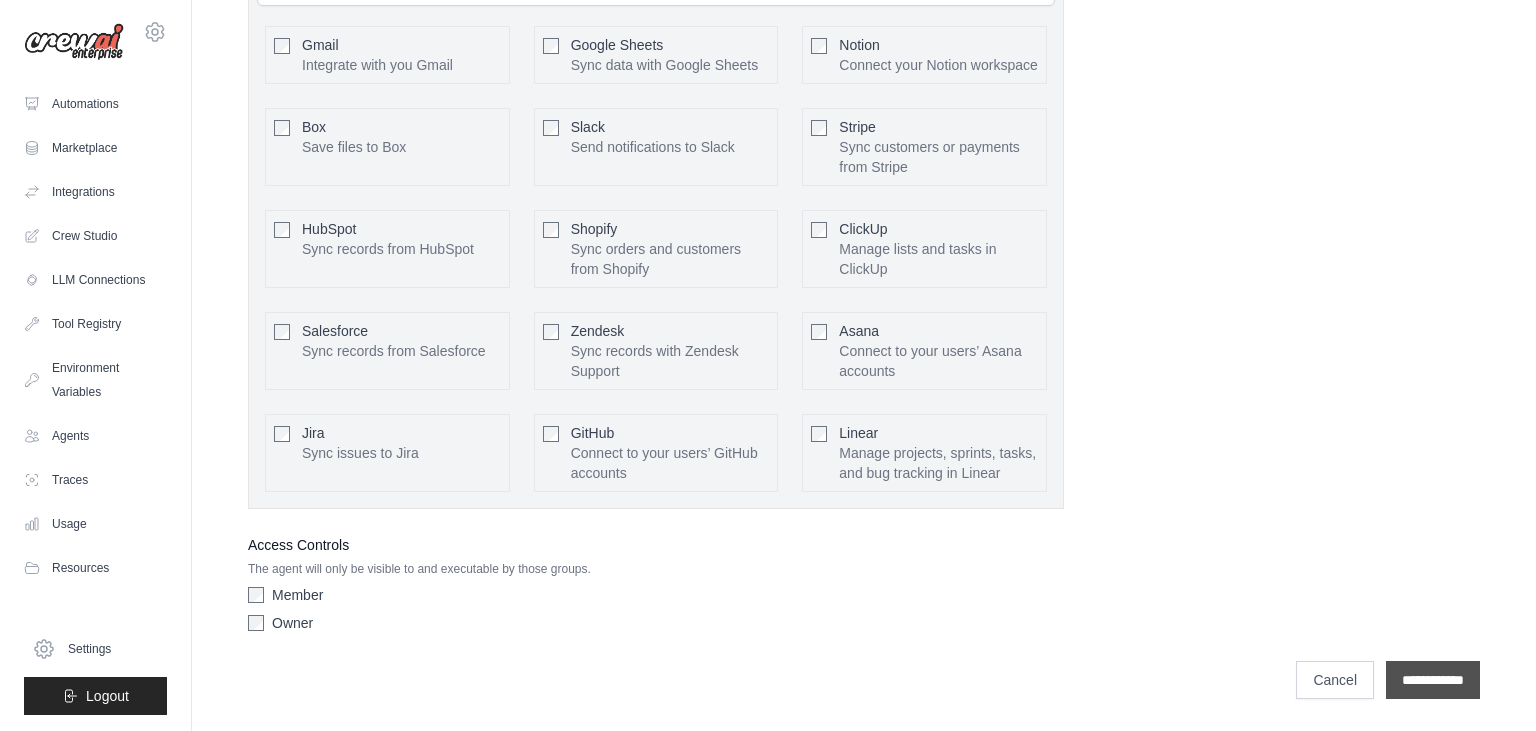 click on "**********" at bounding box center [1433, 680] 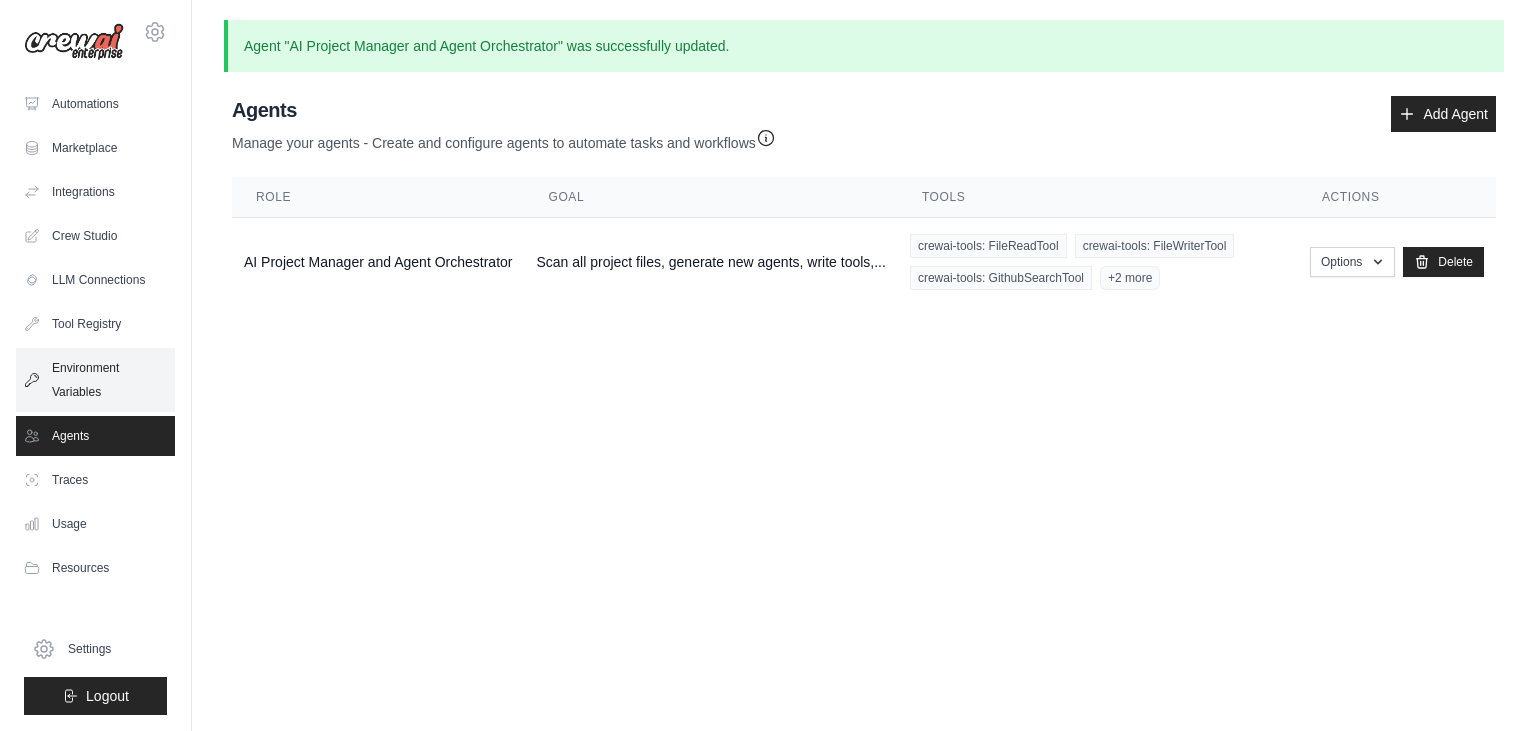 click on "Environment Variables" at bounding box center [95, 380] 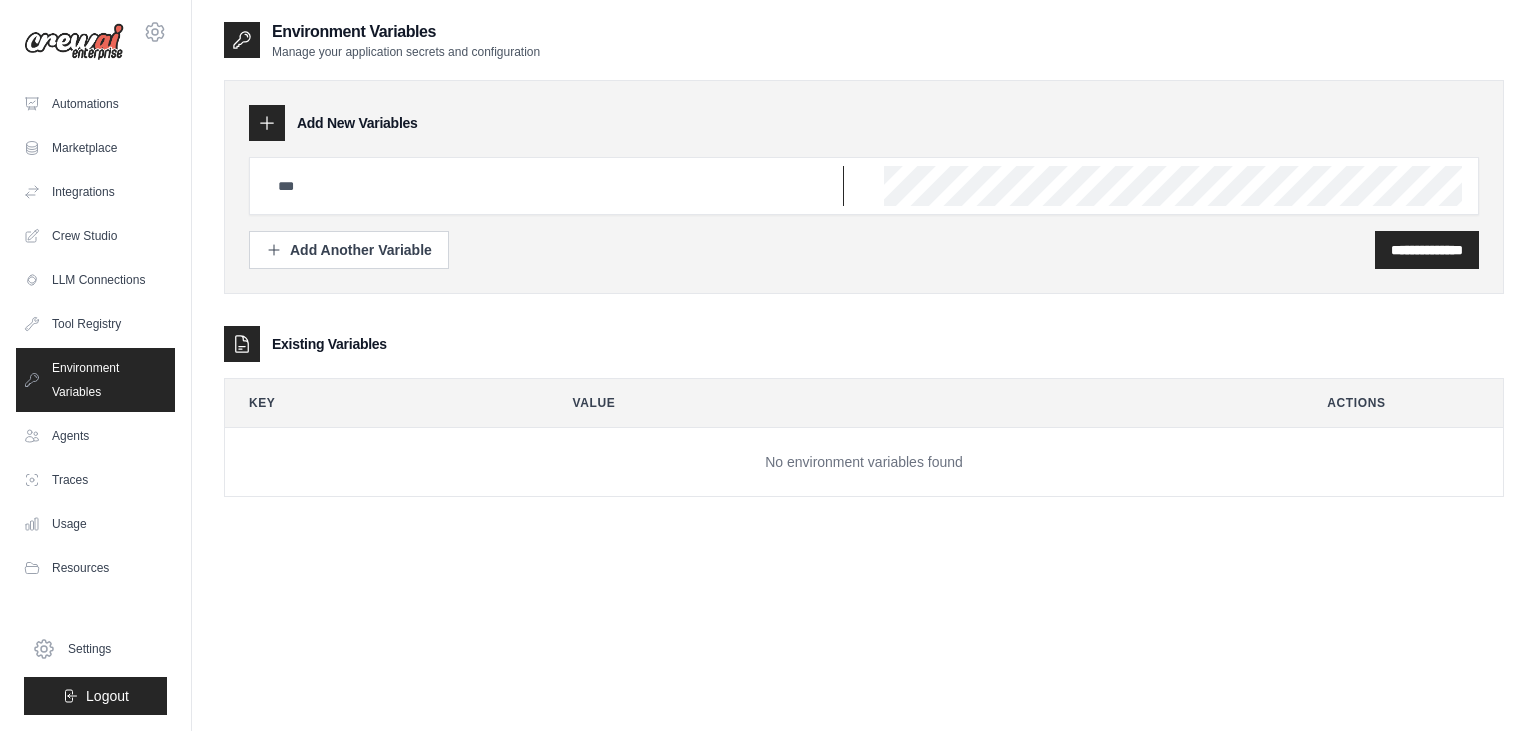 click at bounding box center (555, 186) 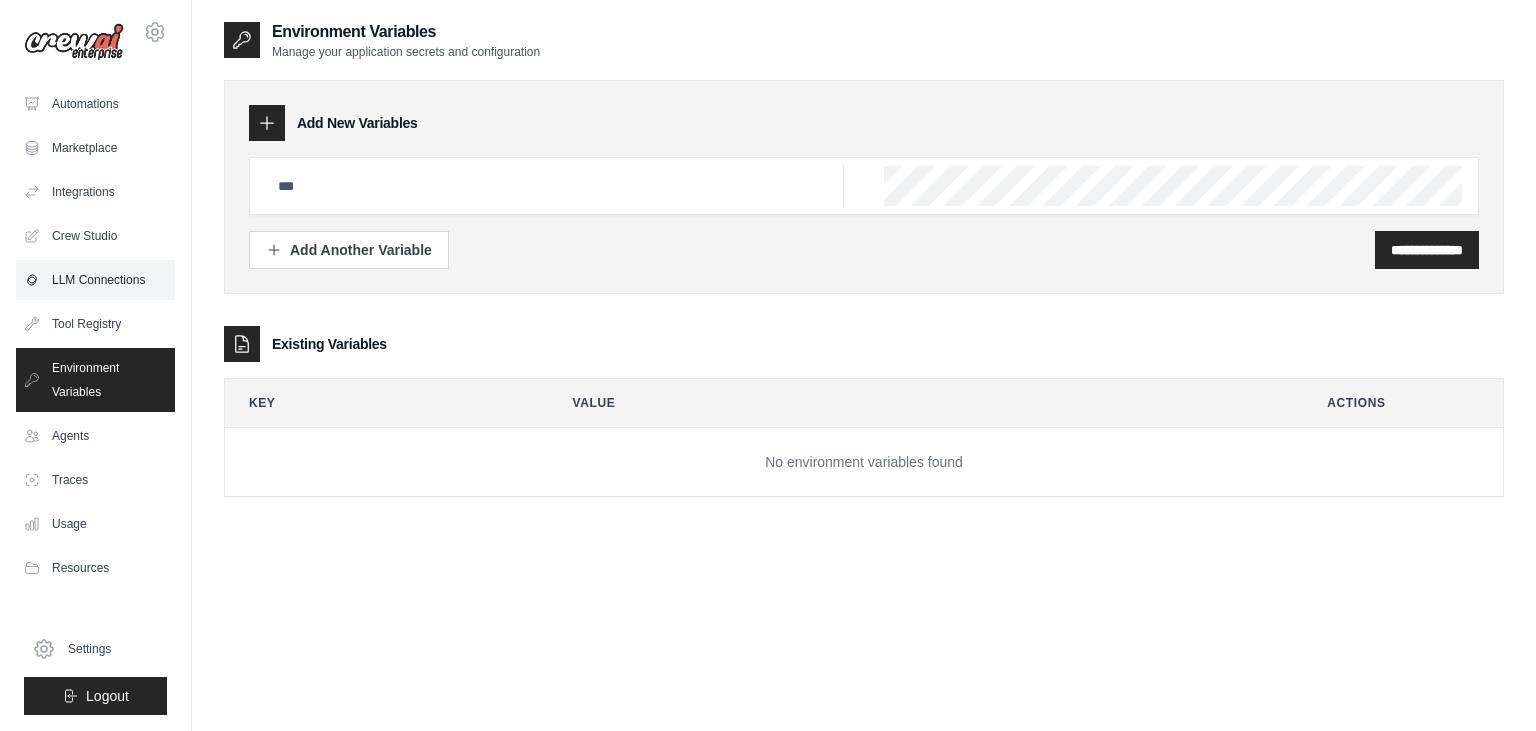 click on "LLM Connections" at bounding box center (95, 280) 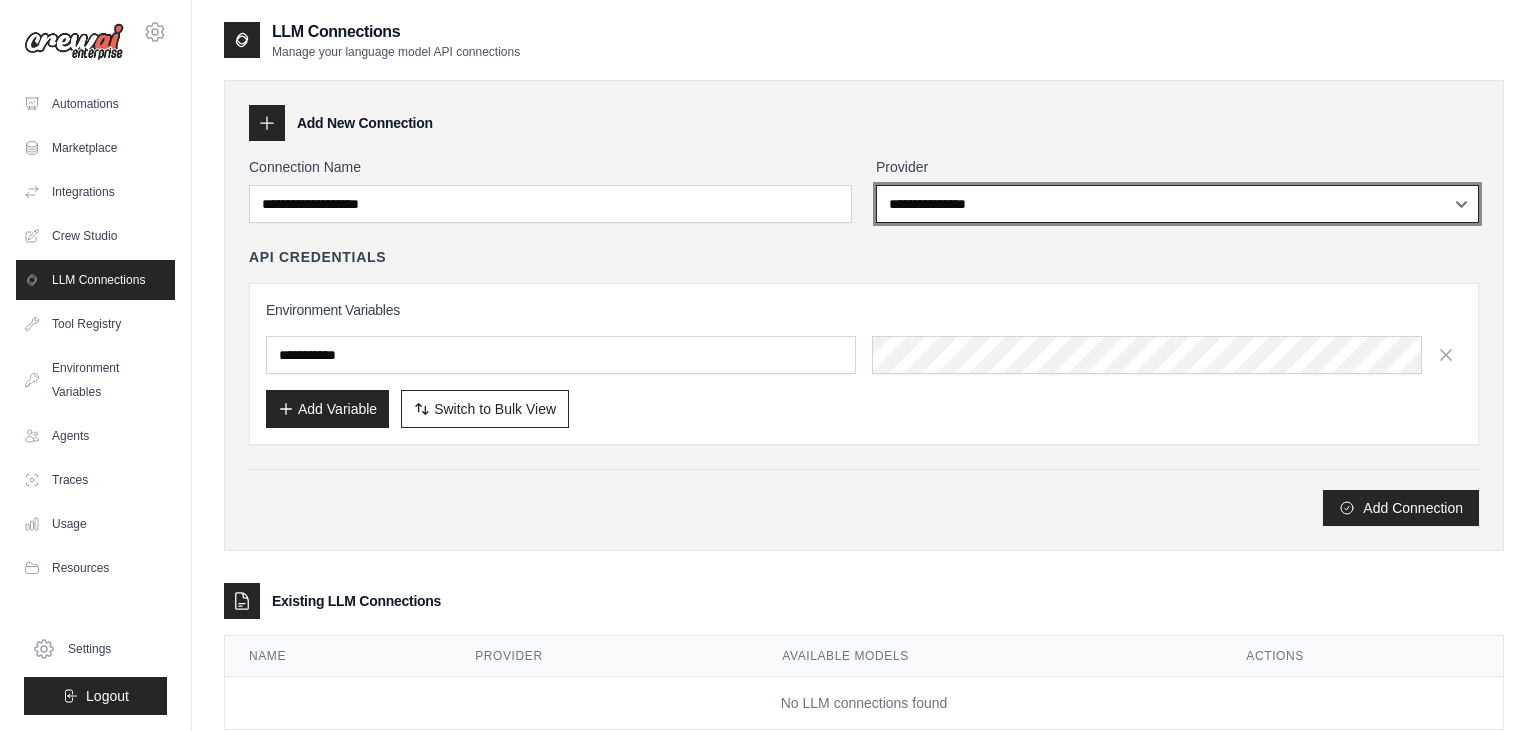 click on "**********" at bounding box center [1177, 204] 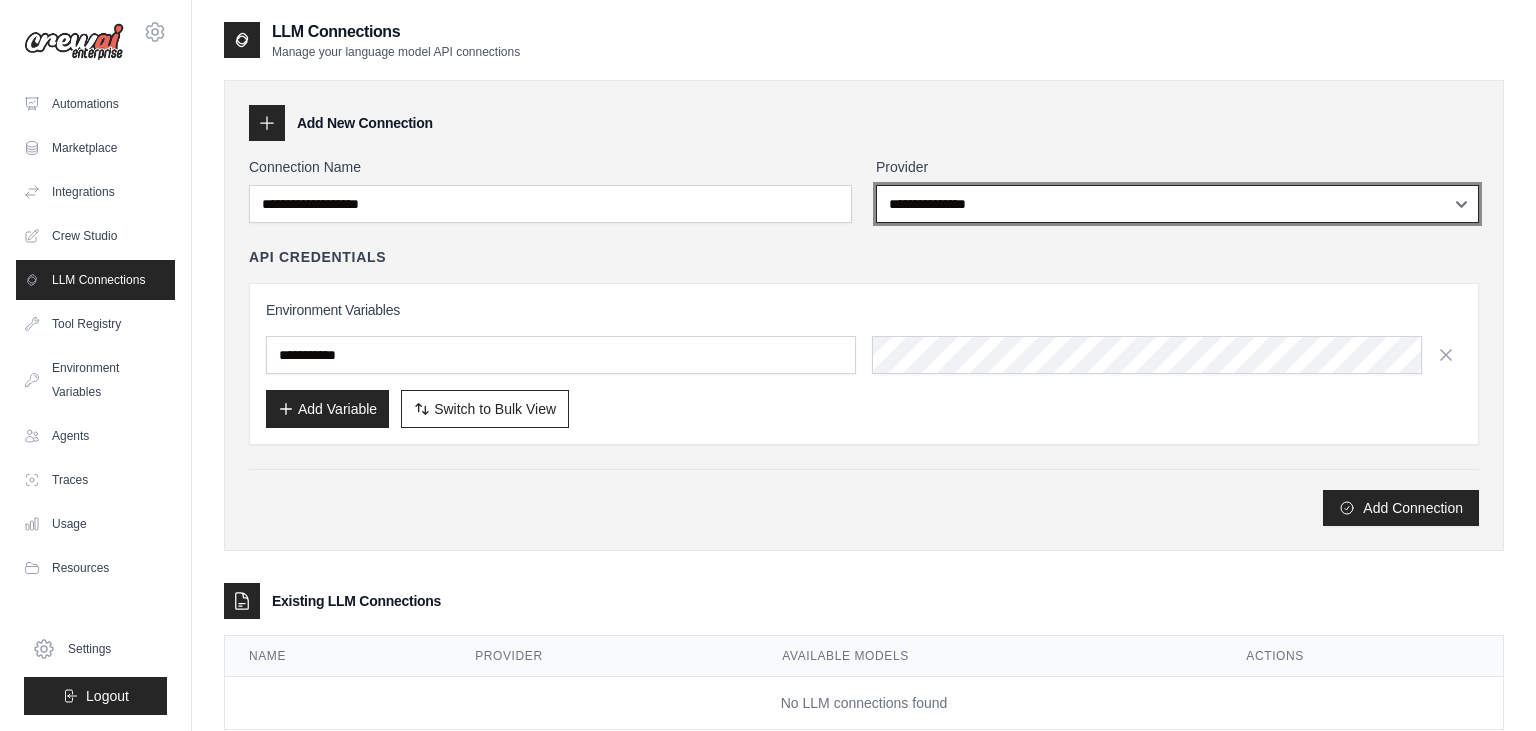 click on "**********" at bounding box center (1177, 204) 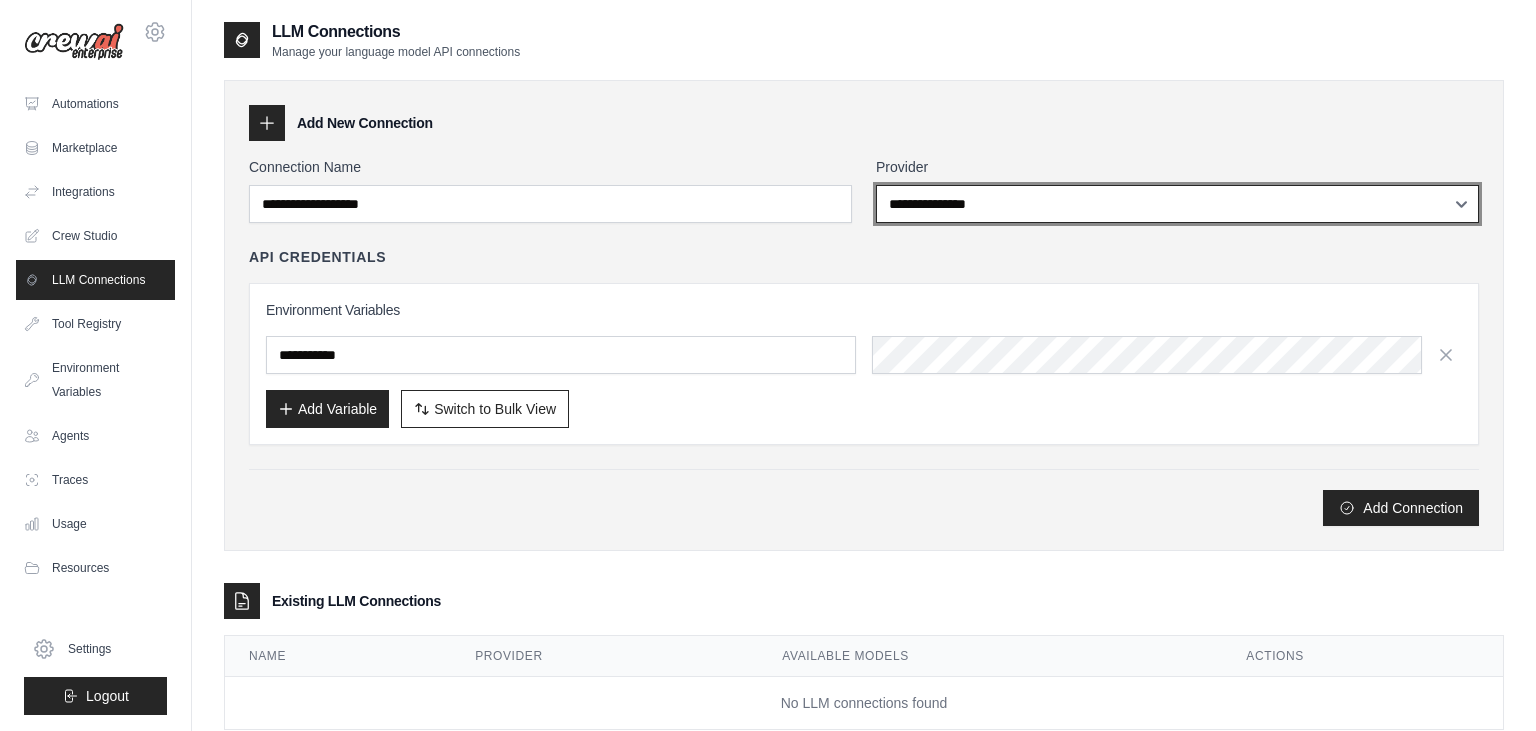 click on "**********" at bounding box center (1177, 204) 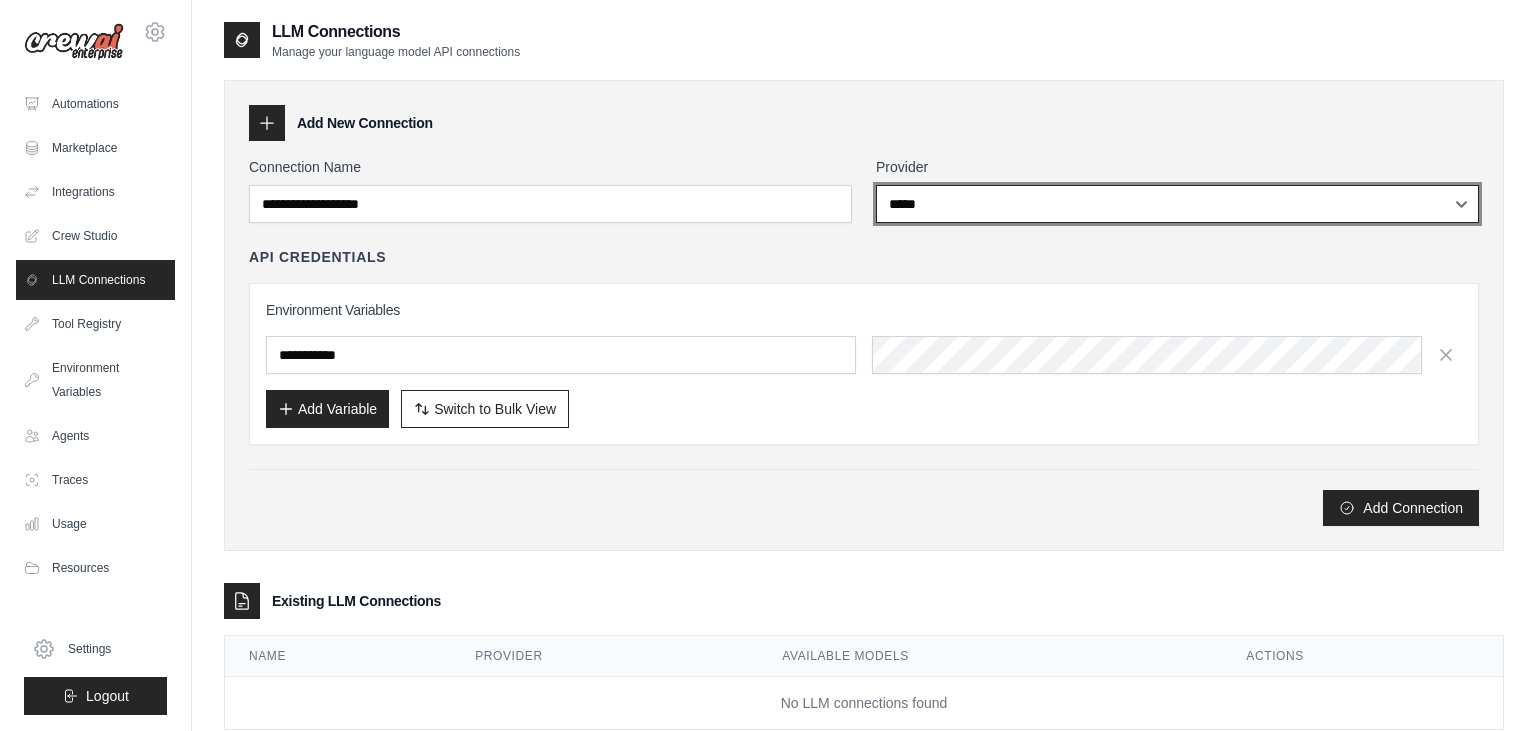 click on "*****" at bounding box center (0, 0) 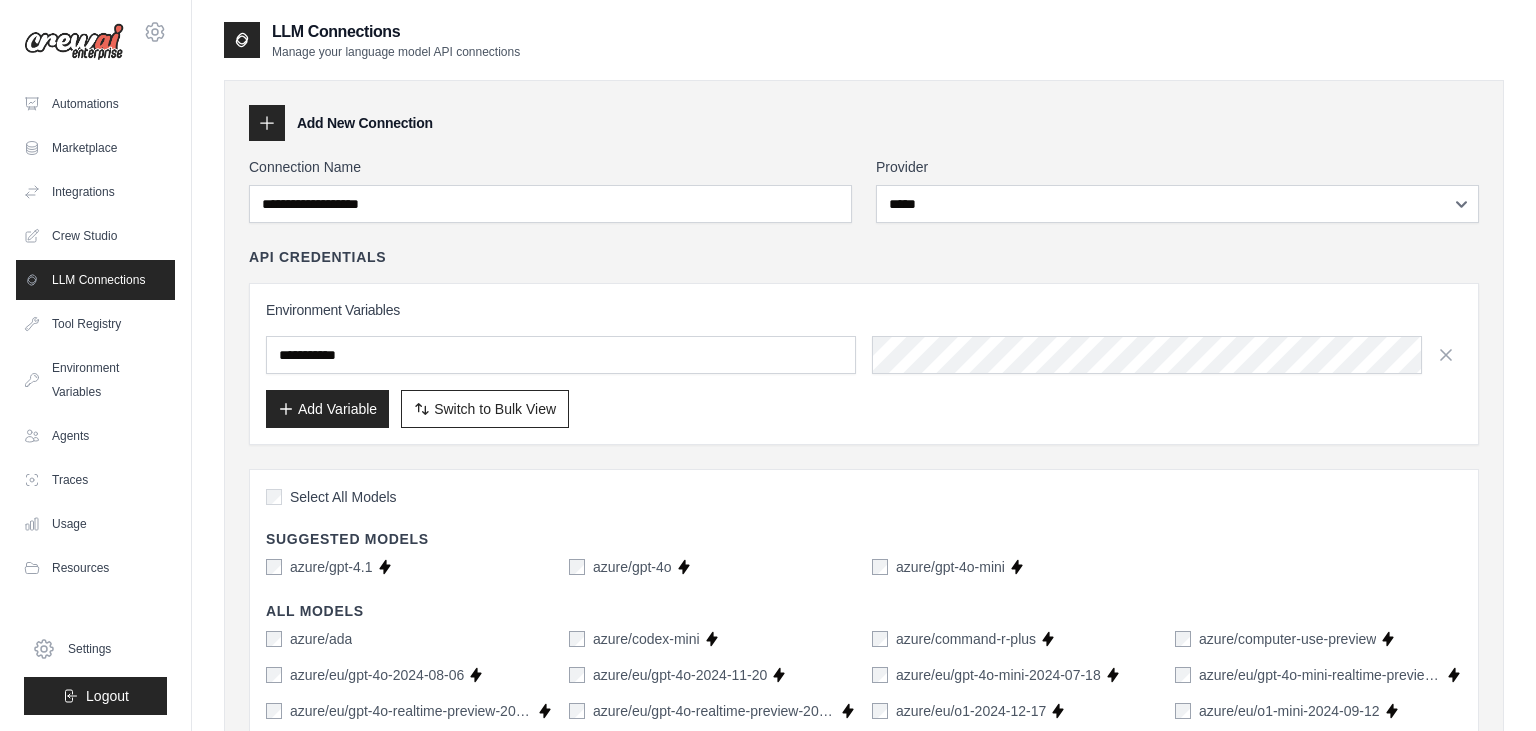 click on "Environment Variables" at bounding box center [864, 310] 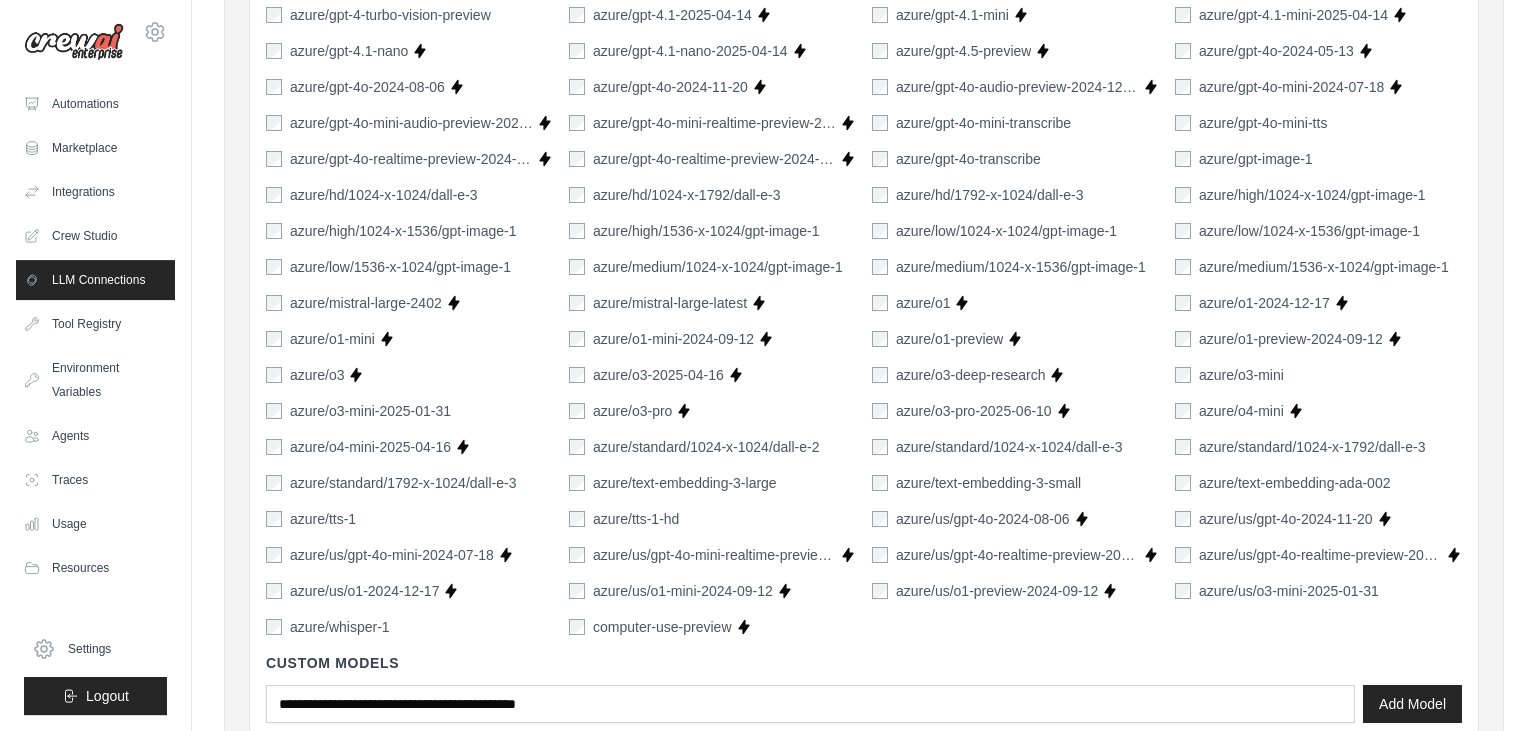 scroll, scrollTop: 1003, scrollLeft: 0, axis: vertical 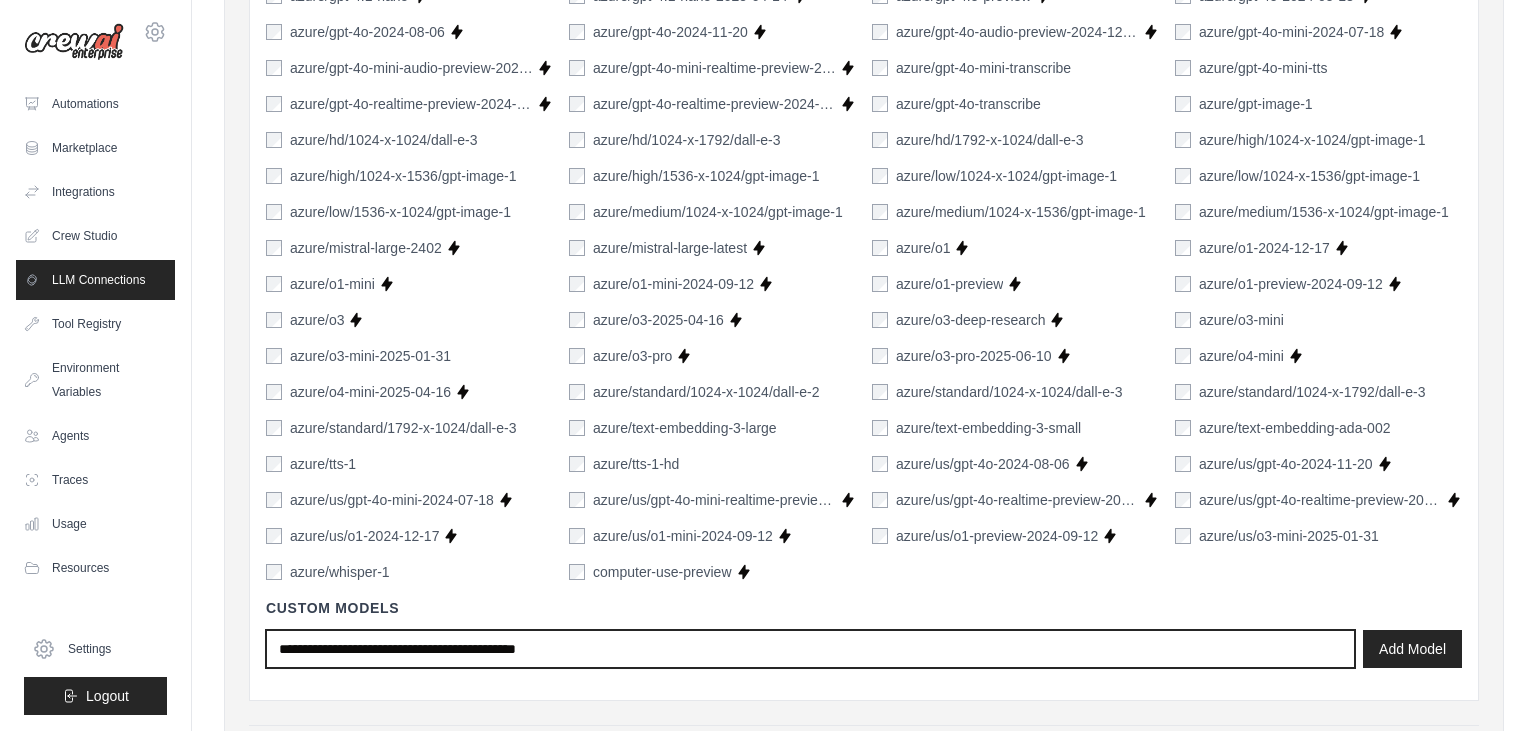 click at bounding box center [810, 649] 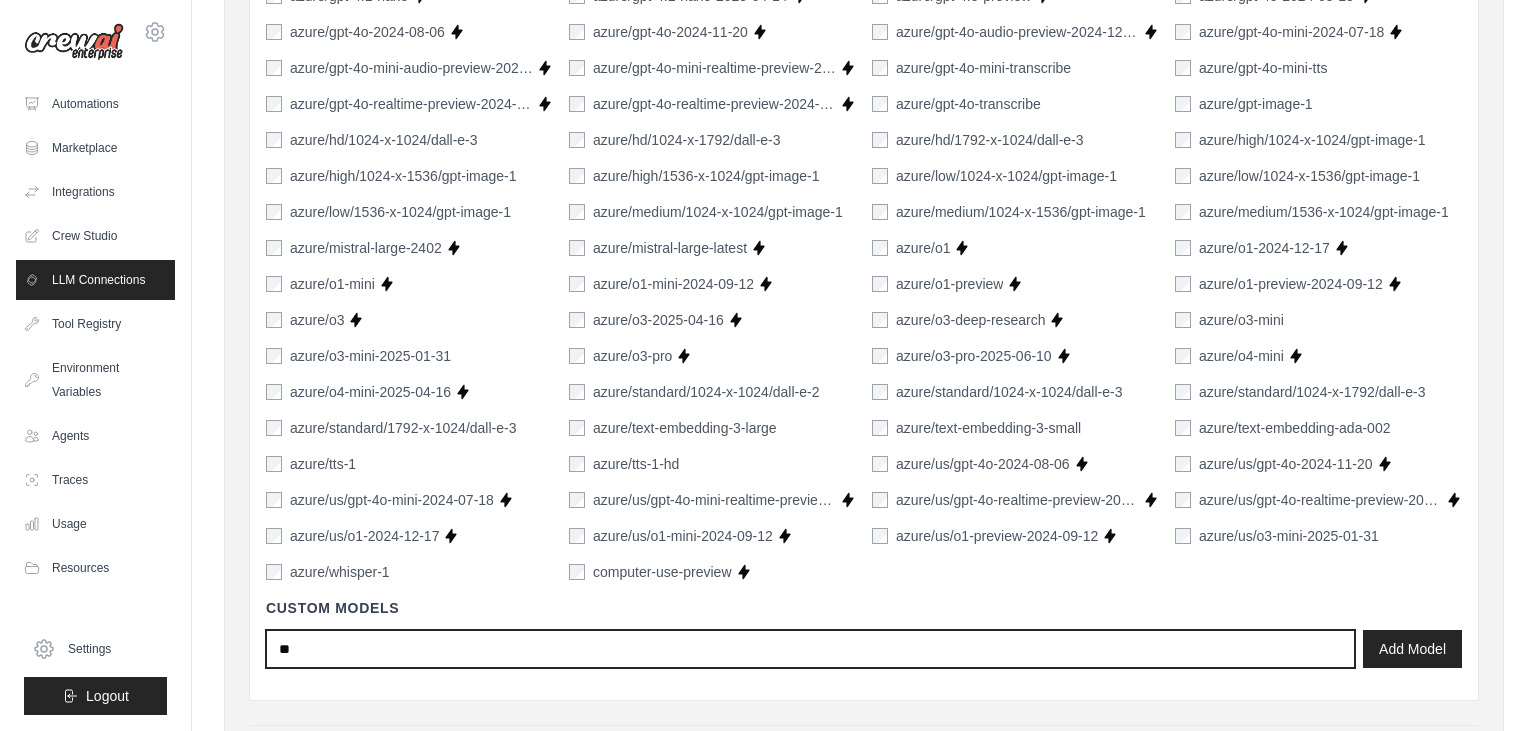 type on "*" 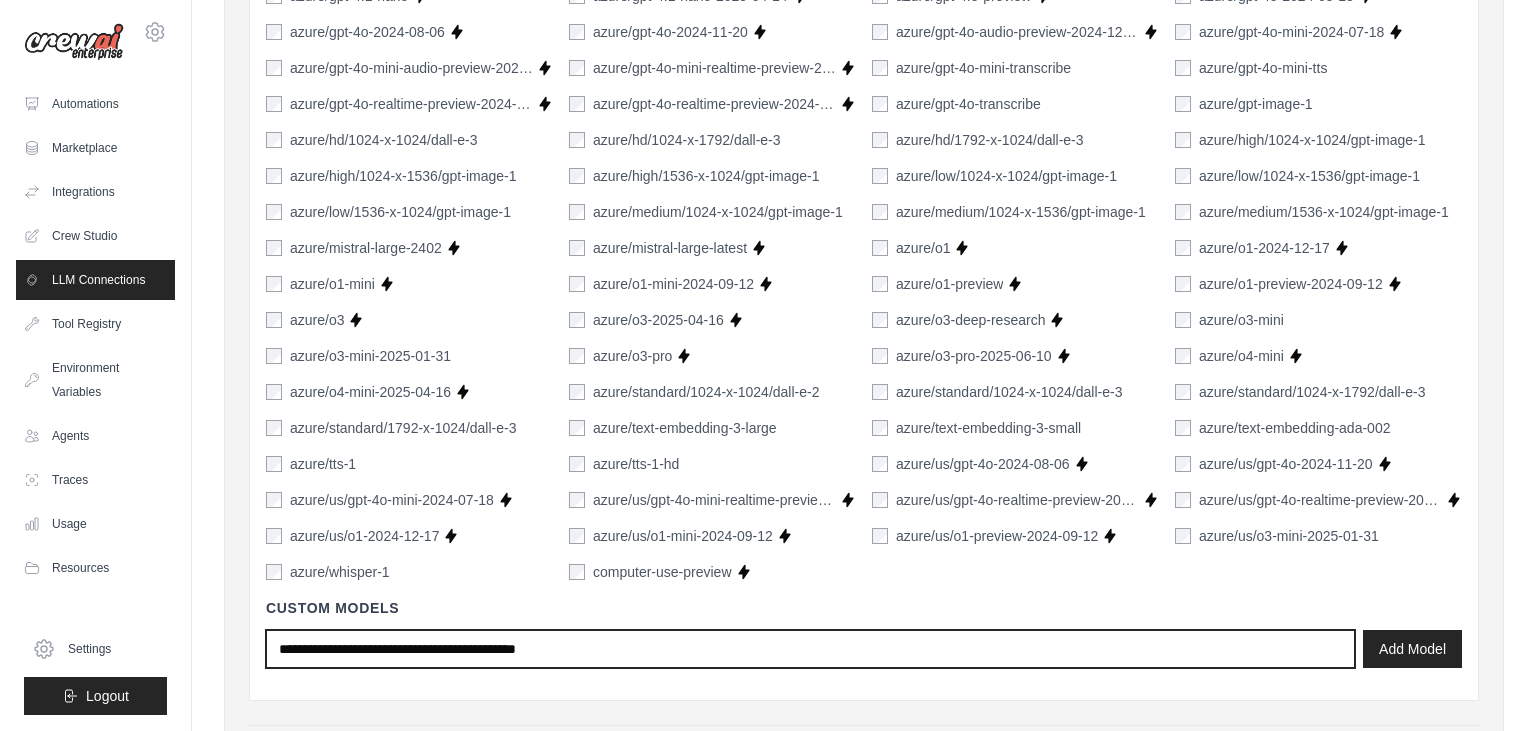 click at bounding box center [810, 649] 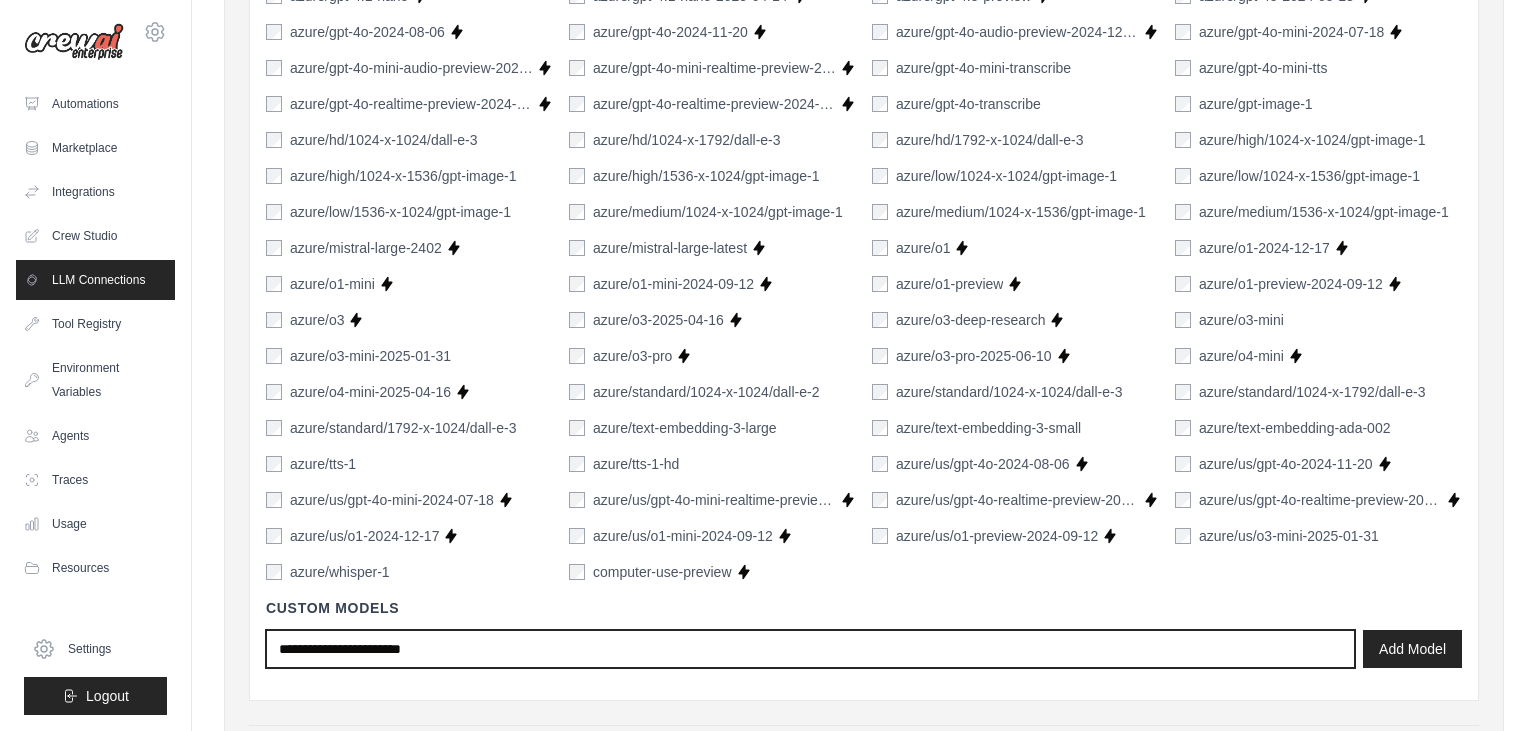 click on "**********" at bounding box center (810, 649) 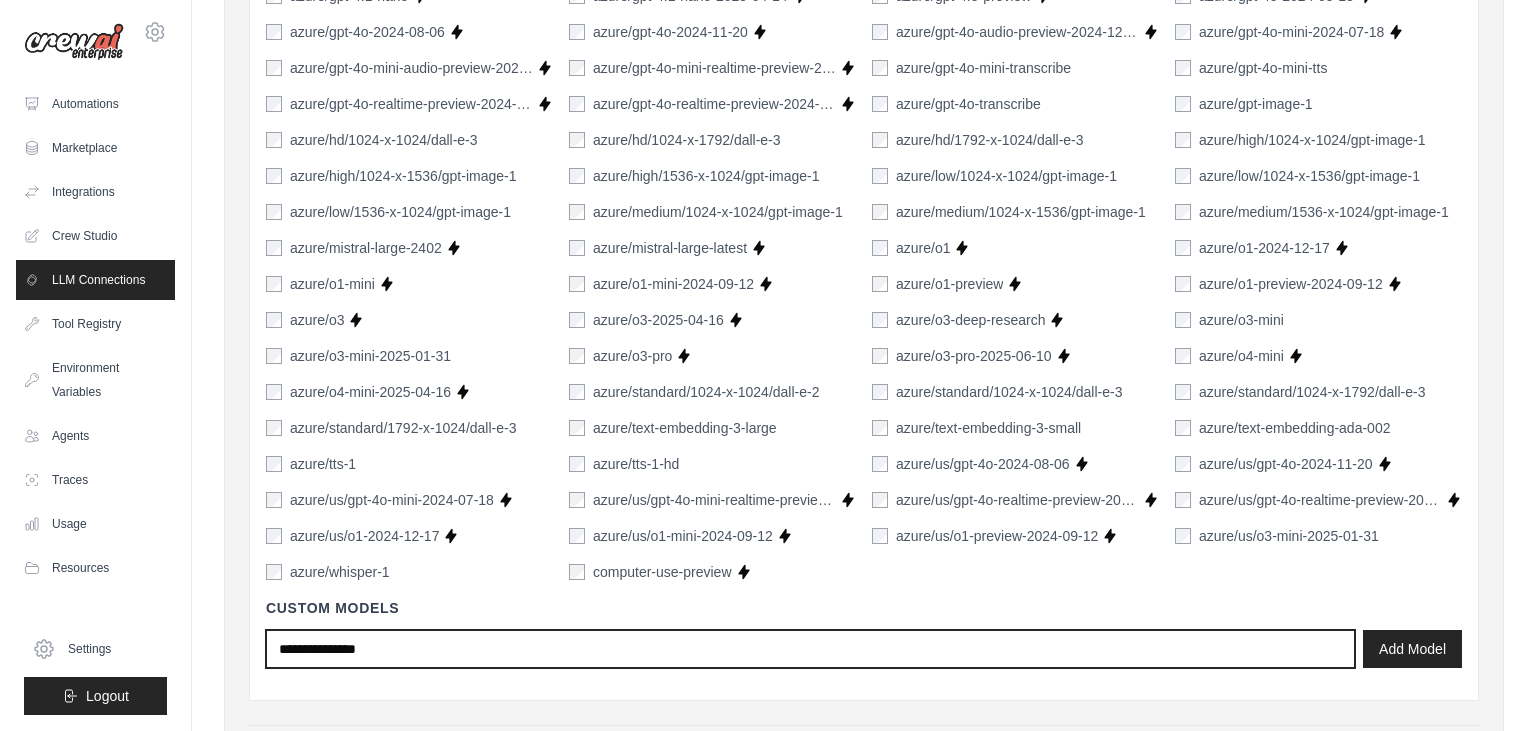 type on "**********" 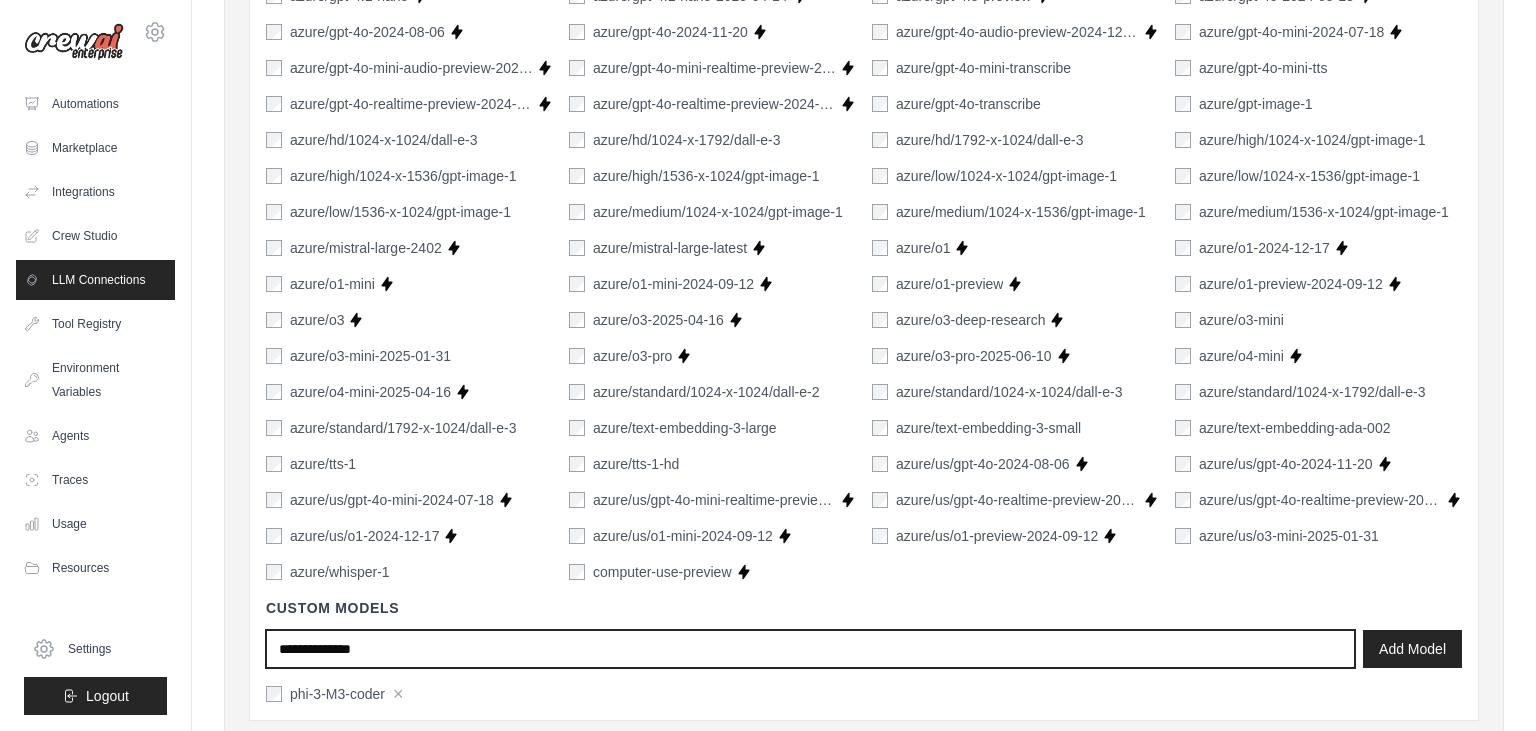 type 